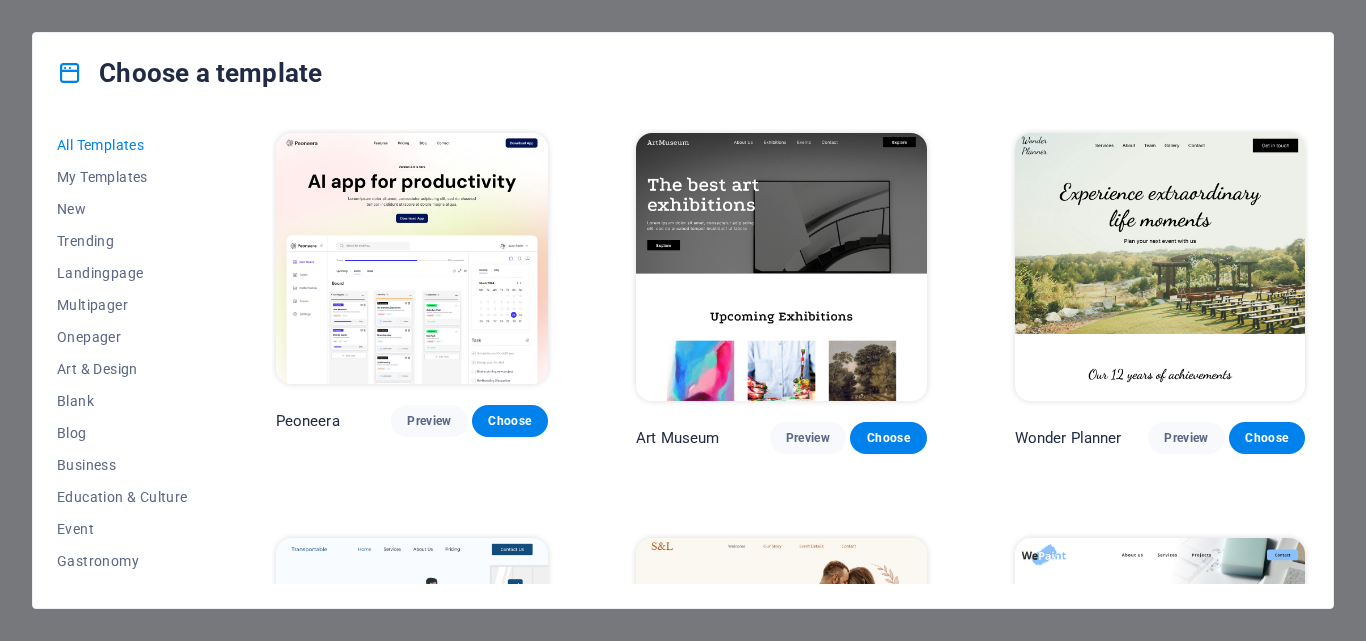scroll, scrollTop: 0, scrollLeft: 0, axis: both 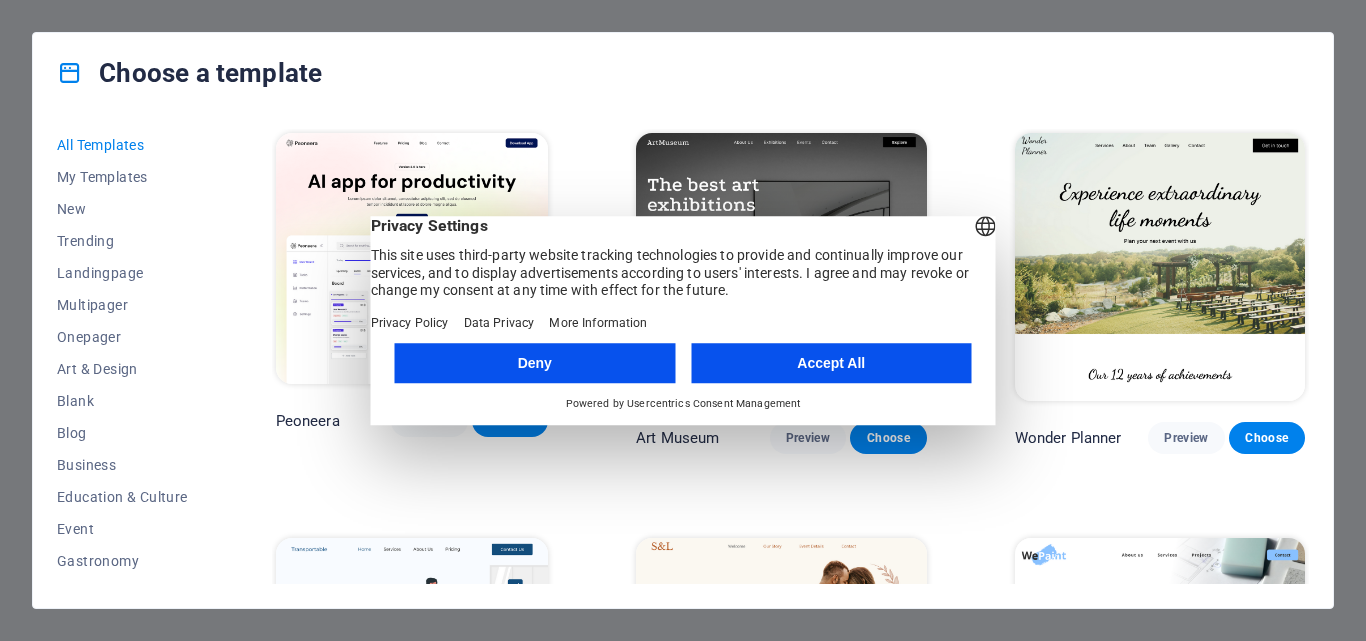 click on "Accept All" at bounding box center [831, 363] 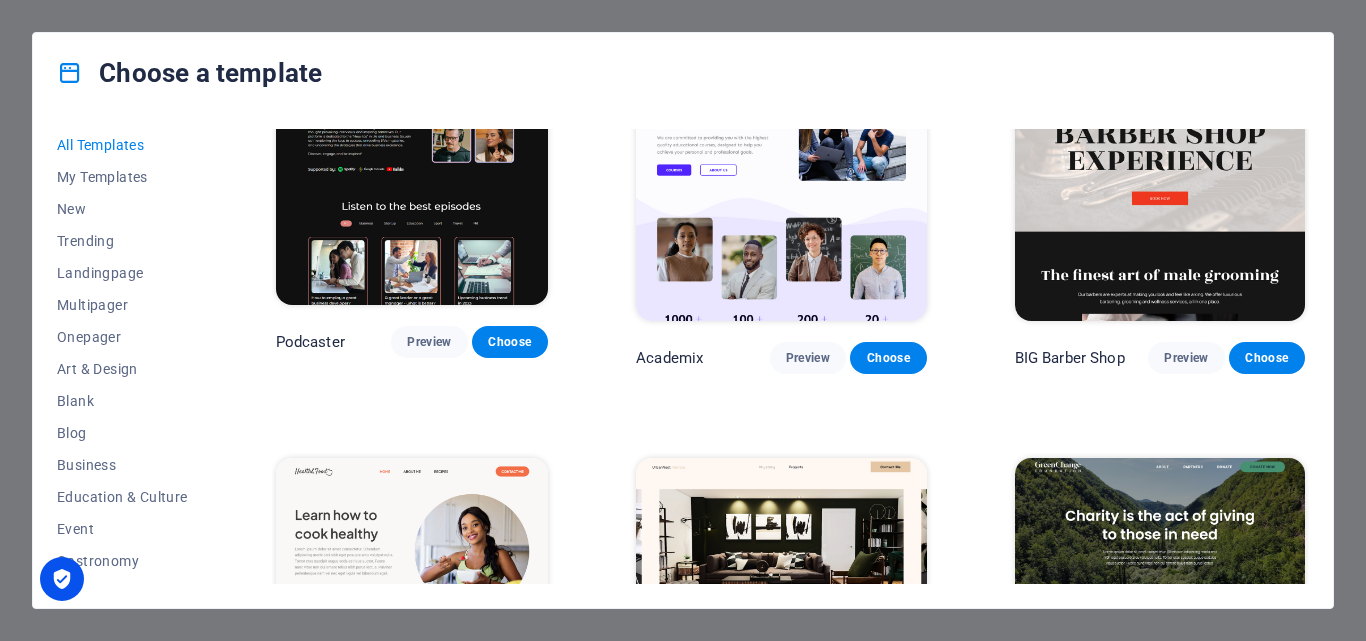 scroll, scrollTop: 1300, scrollLeft: 0, axis: vertical 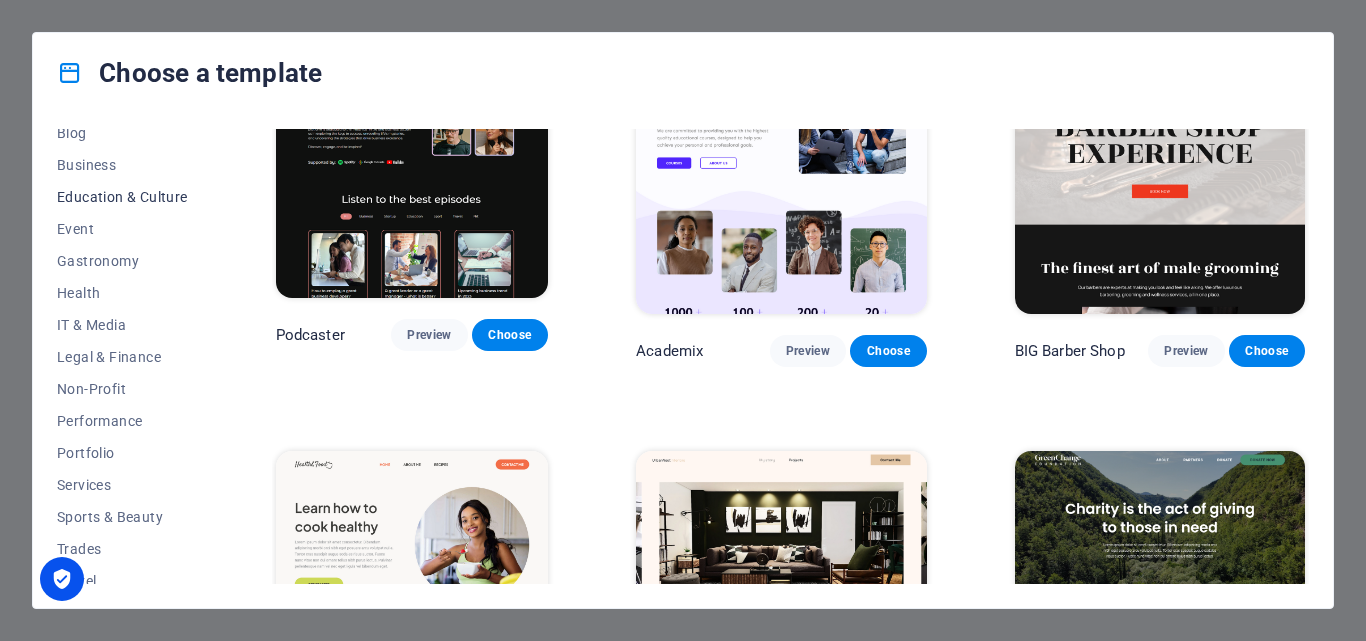 drag, startPoint x: 147, startPoint y: 190, endPoint x: 152, endPoint y: 200, distance: 11.18034 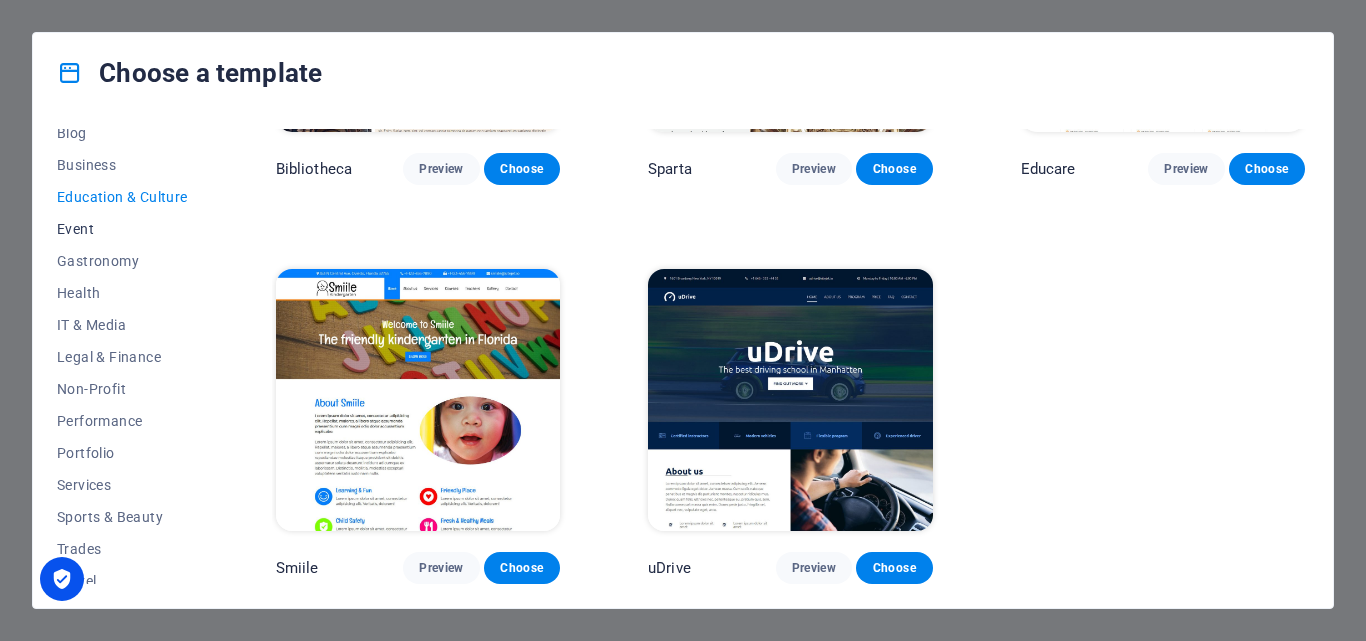 scroll, scrollTop: 110, scrollLeft: 0, axis: vertical 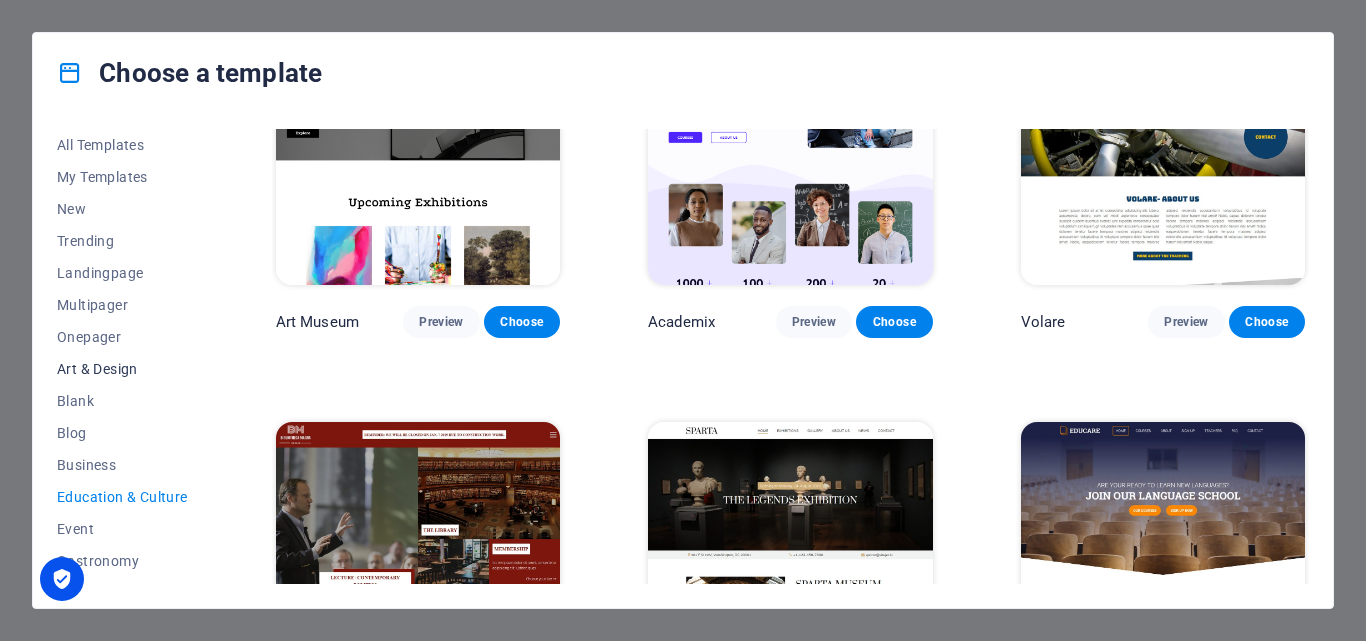 click on "Art & Design" at bounding box center (122, 369) 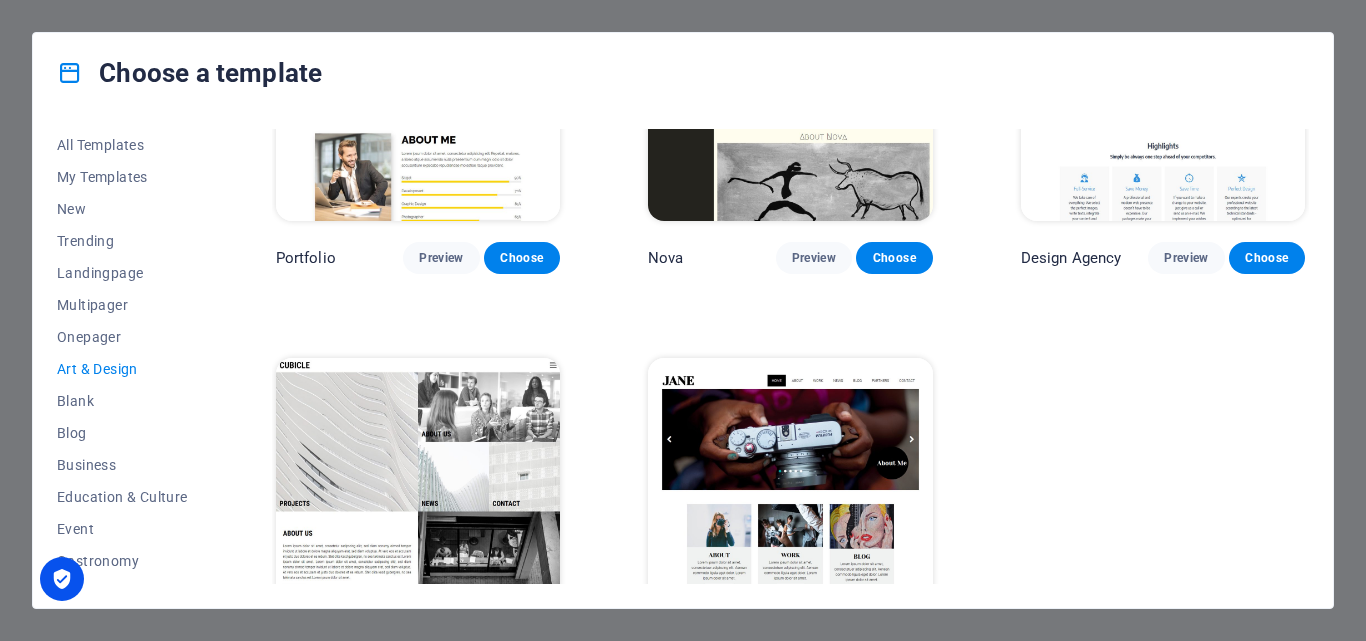 scroll, scrollTop: 1449, scrollLeft: 0, axis: vertical 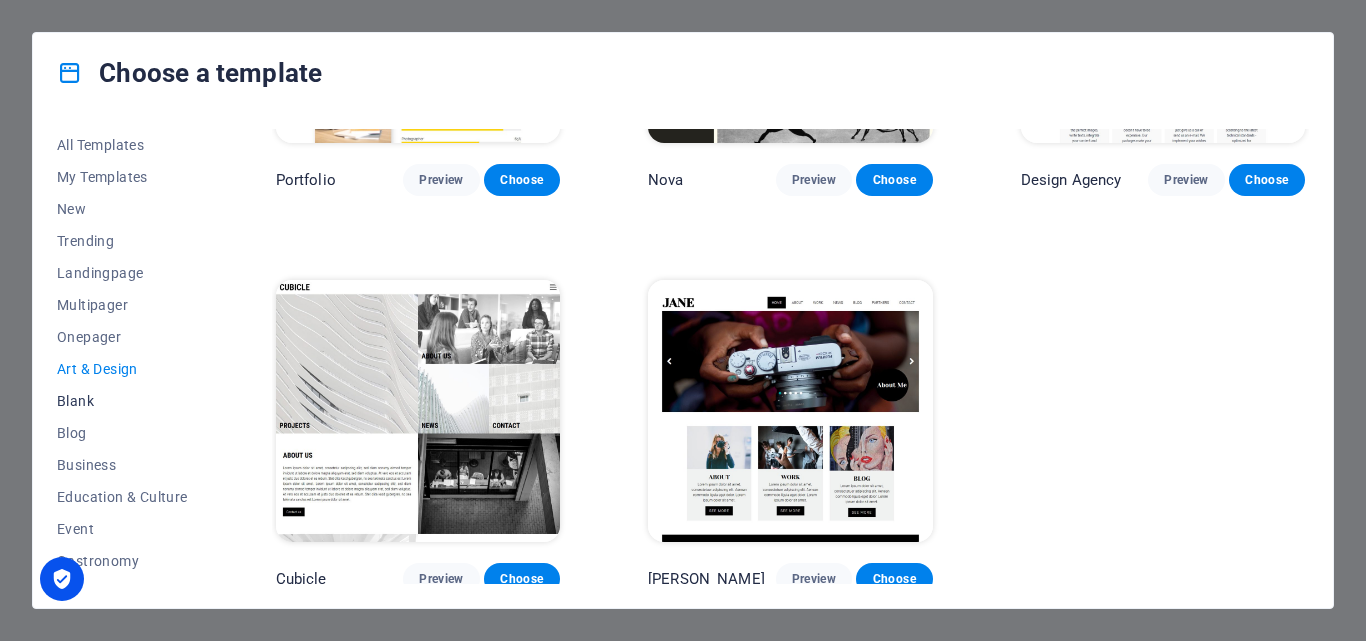 click on "Blank" at bounding box center [122, 401] 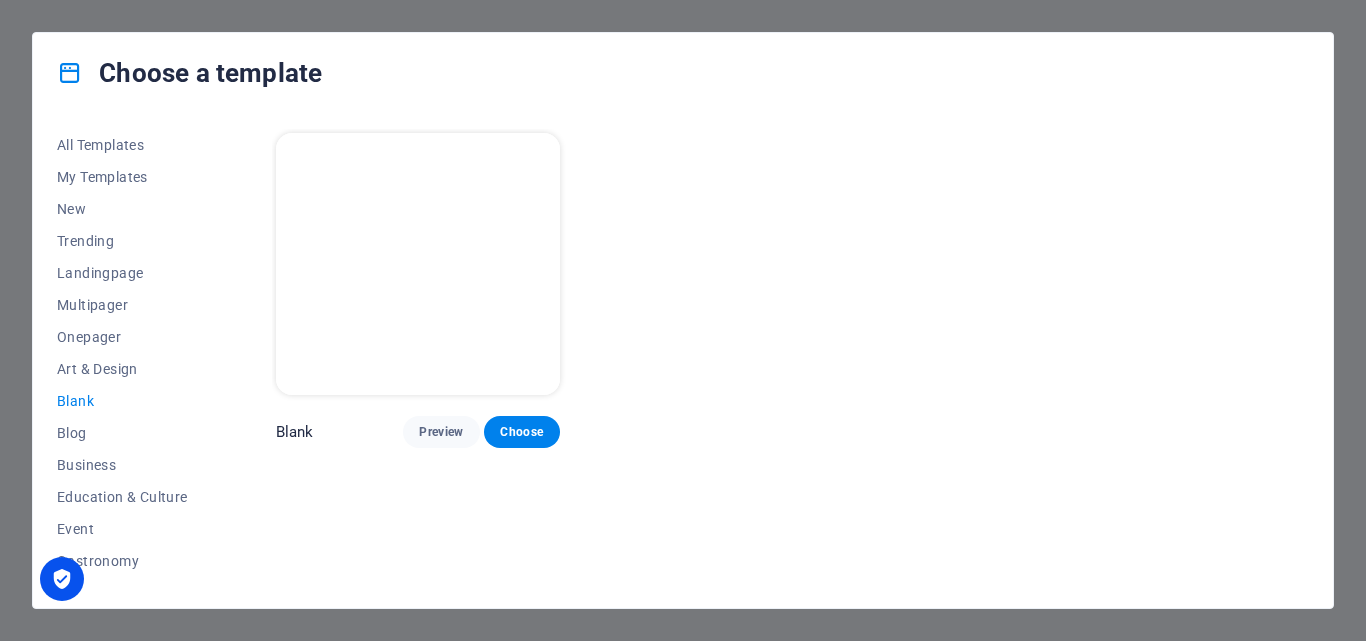 scroll, scrollTop: 0, scrollLeft: 0, axis: both 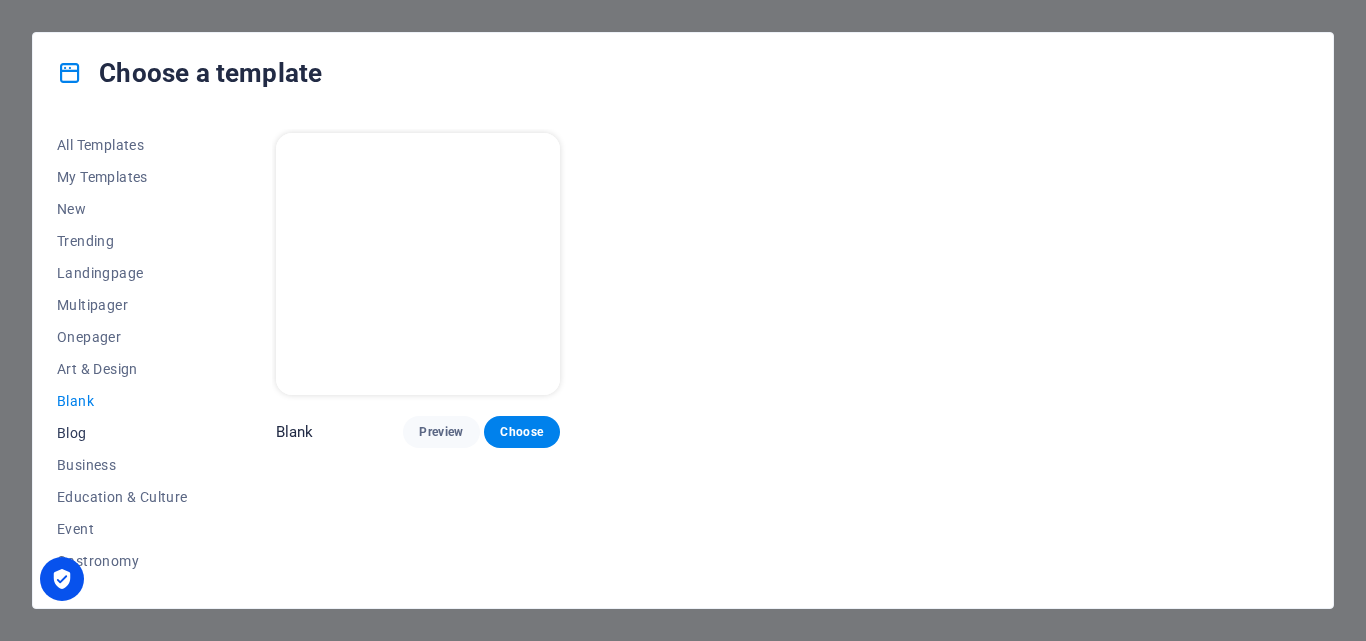 click on "Blog" at bounding box center [122, 433] 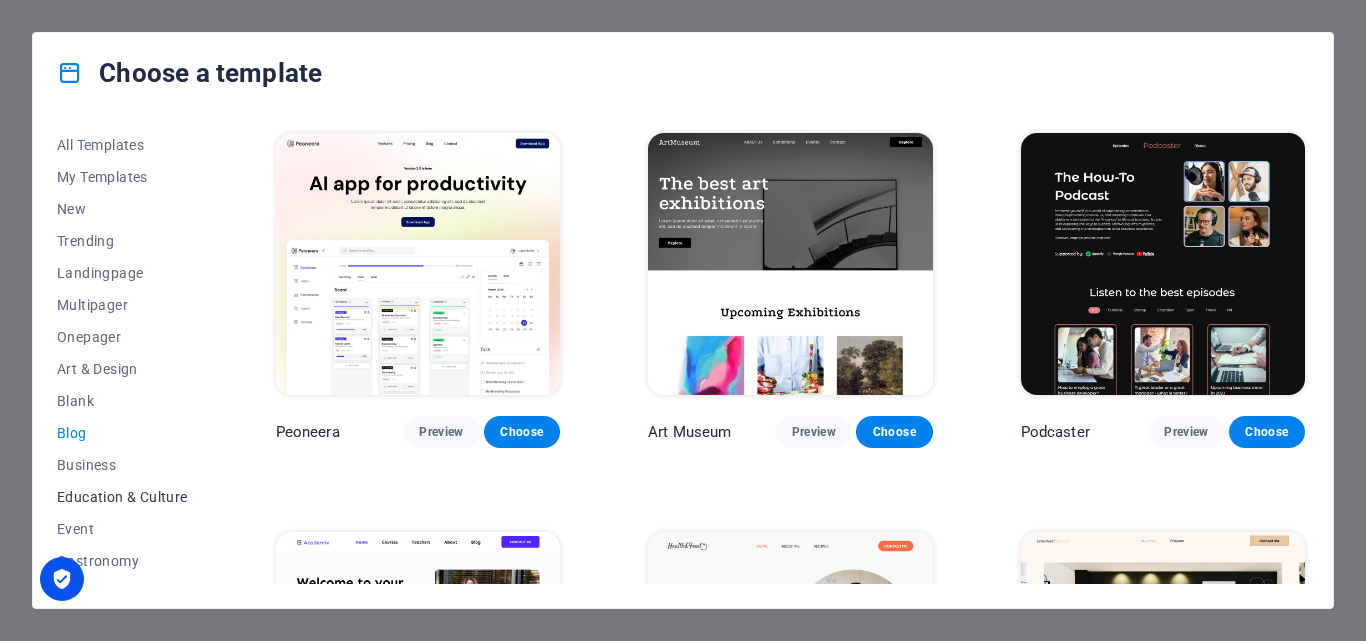 click on "Education & Culture" at bounding box center (122, 497) 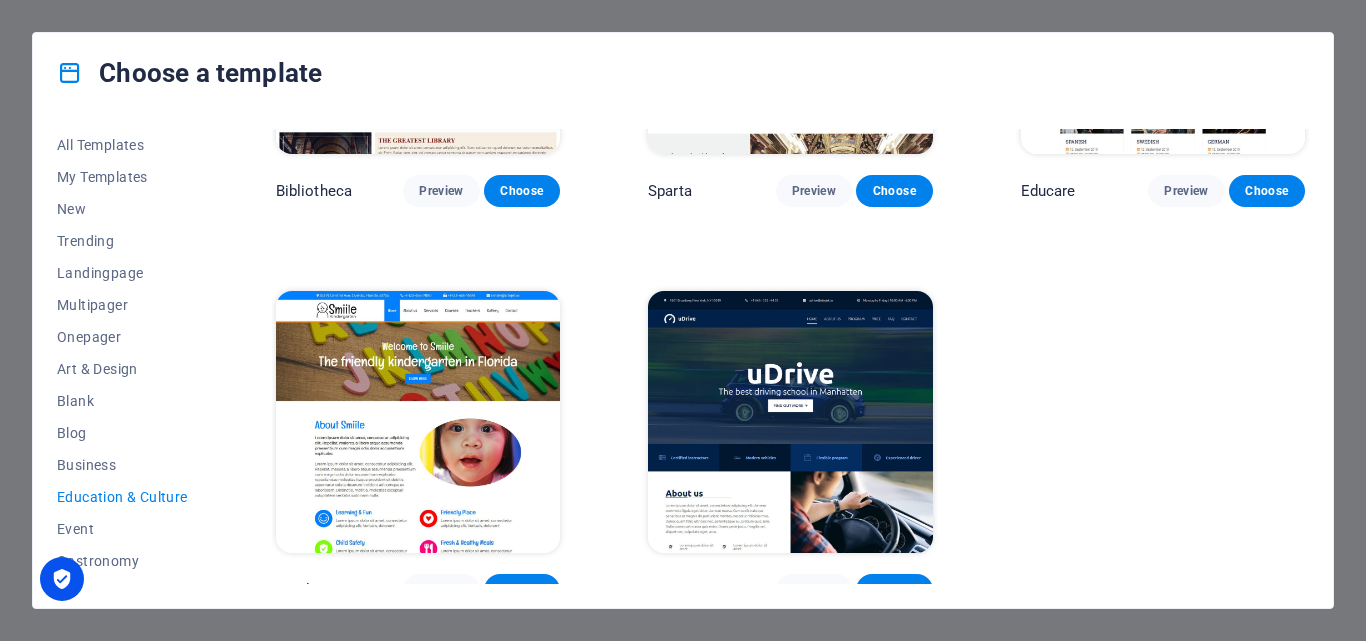 scroll, scrollTop: 655, scrollLeft: 0, axis: vertical 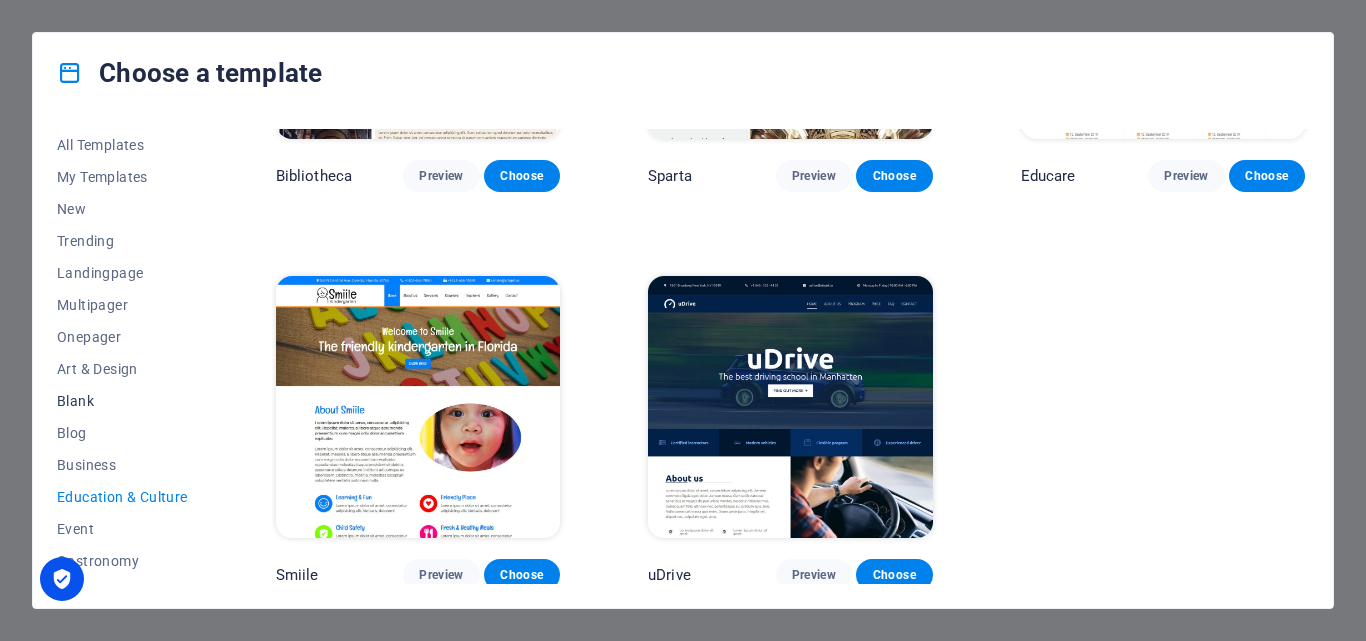 click on "Blank" at bounding box center [122, 401] 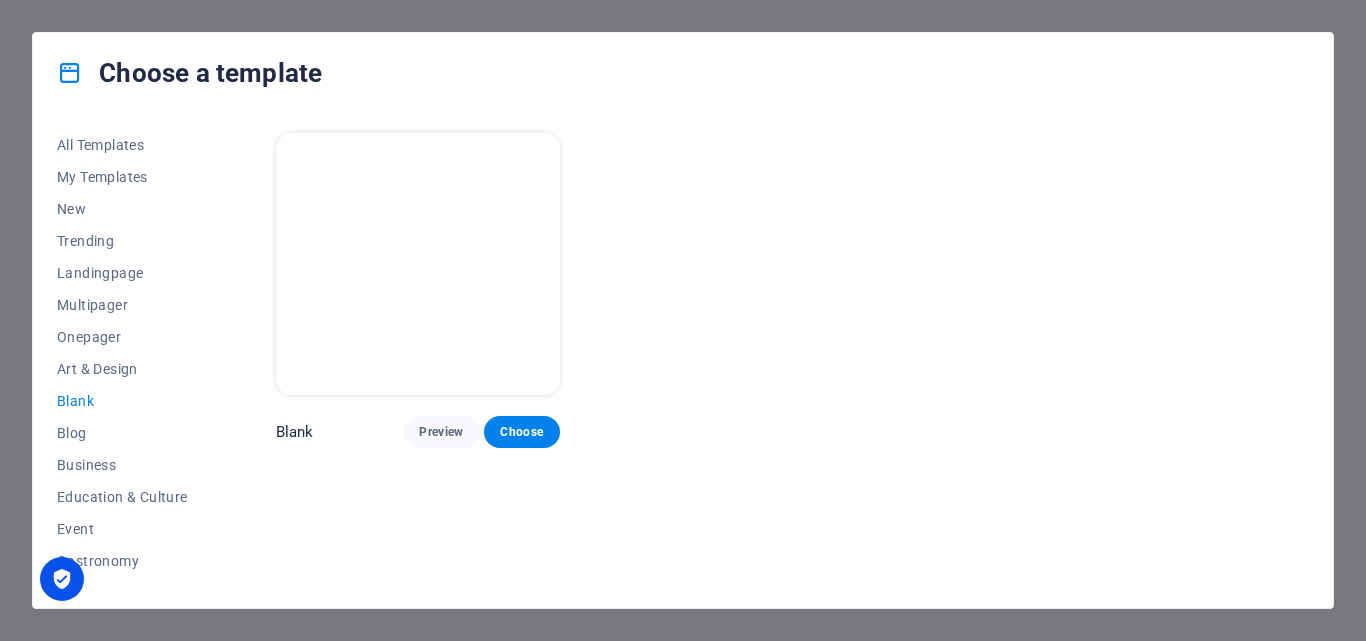 scroll, scrollTop: 0, scrollLeft: 0, axis: both 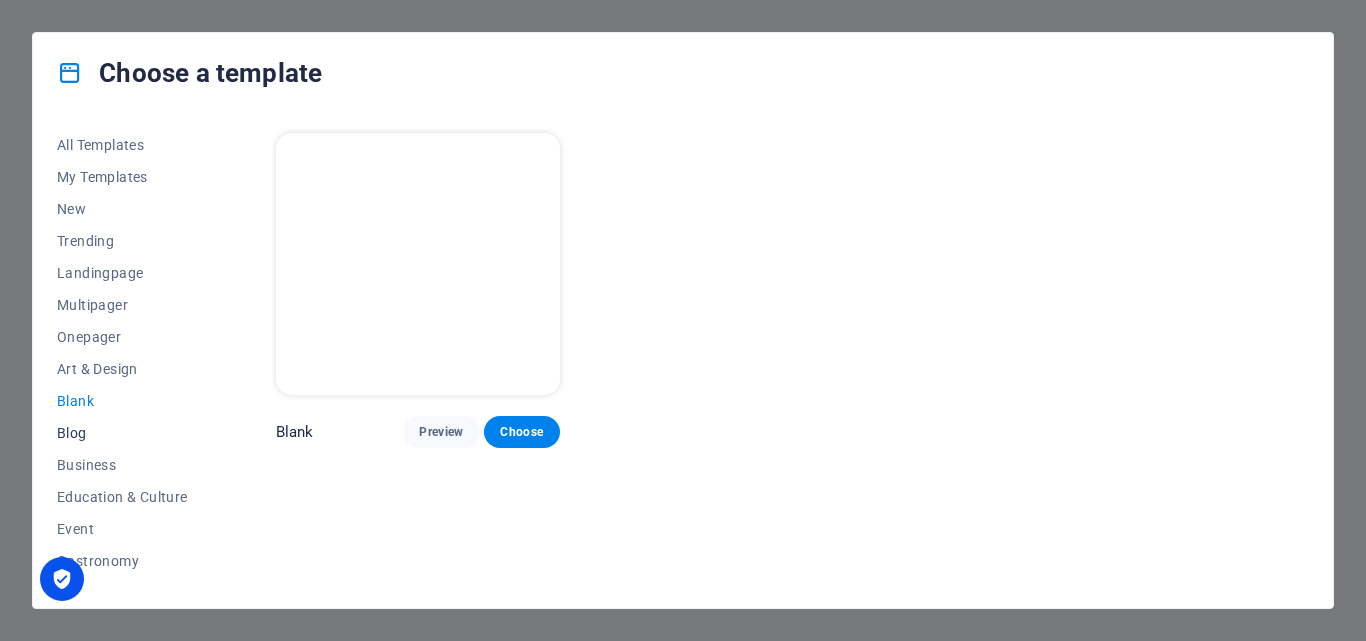 click on "Blog" at bounding box center [122, 433] 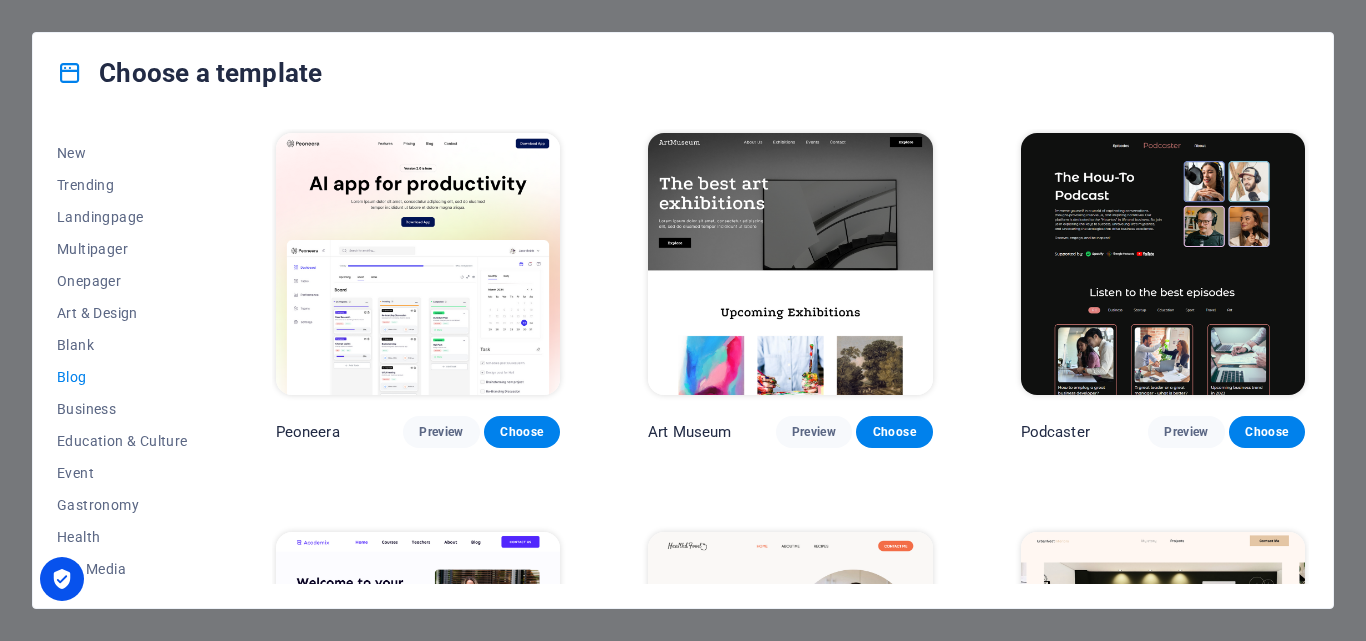 scroll, scrollTop: 100, scrollLeft: 0, axis: vertical 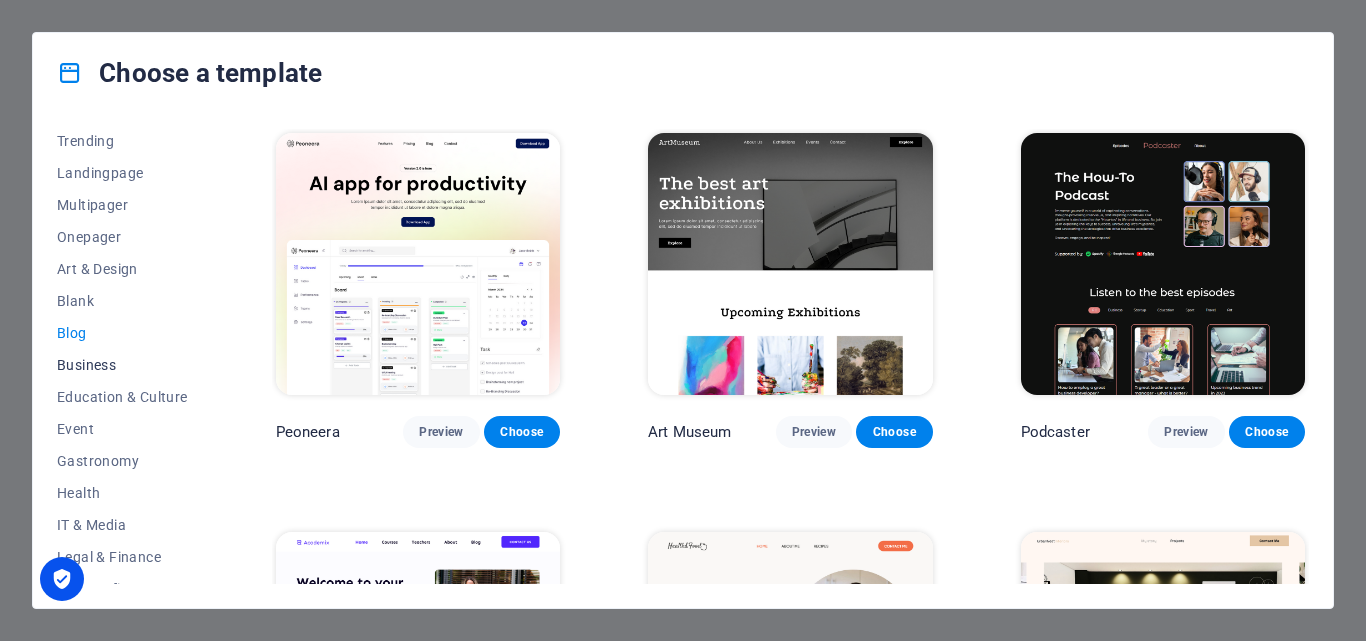 click on "Business" at bounding box center (122, 365) 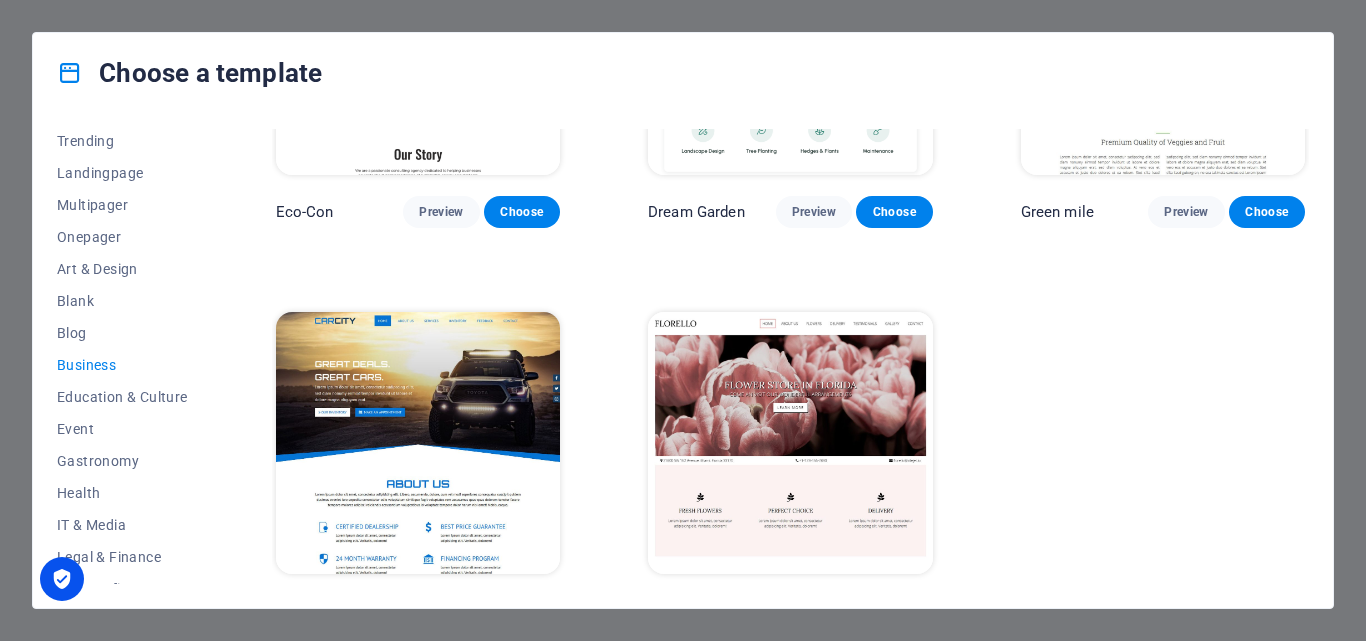 scroll, scrollTop: 259, scrollLeft: 0, axis: vertical 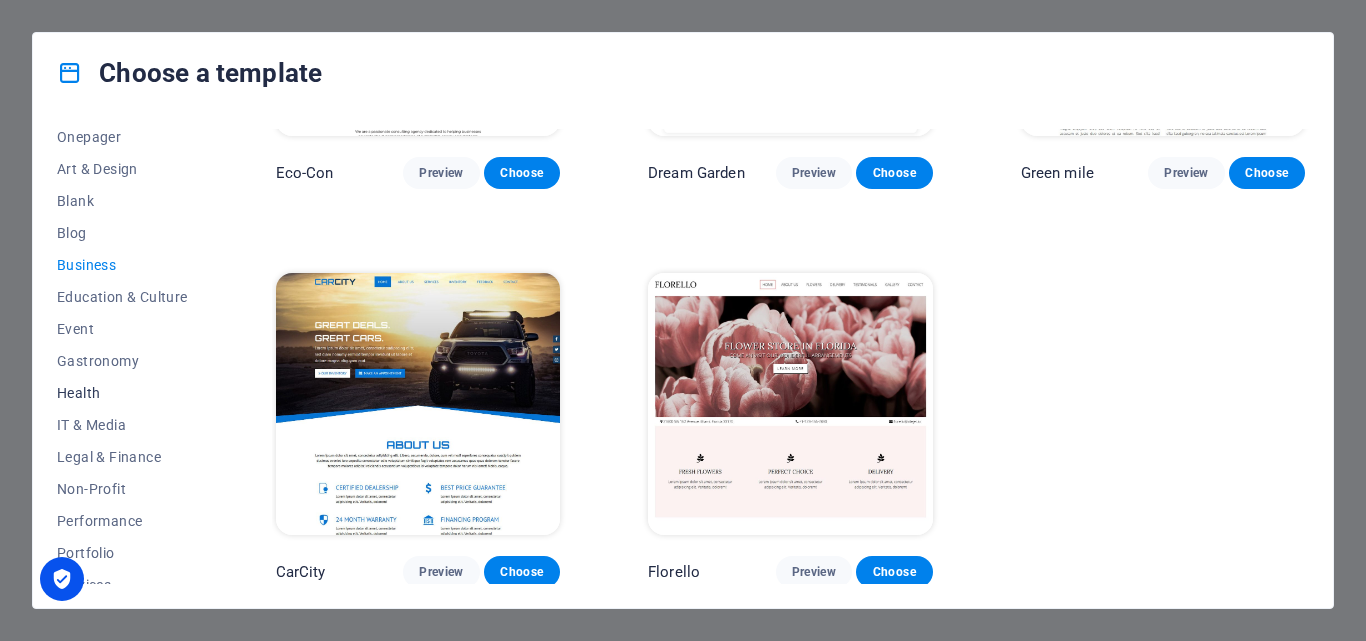 click on "Health" at bounding box center (122, 393) 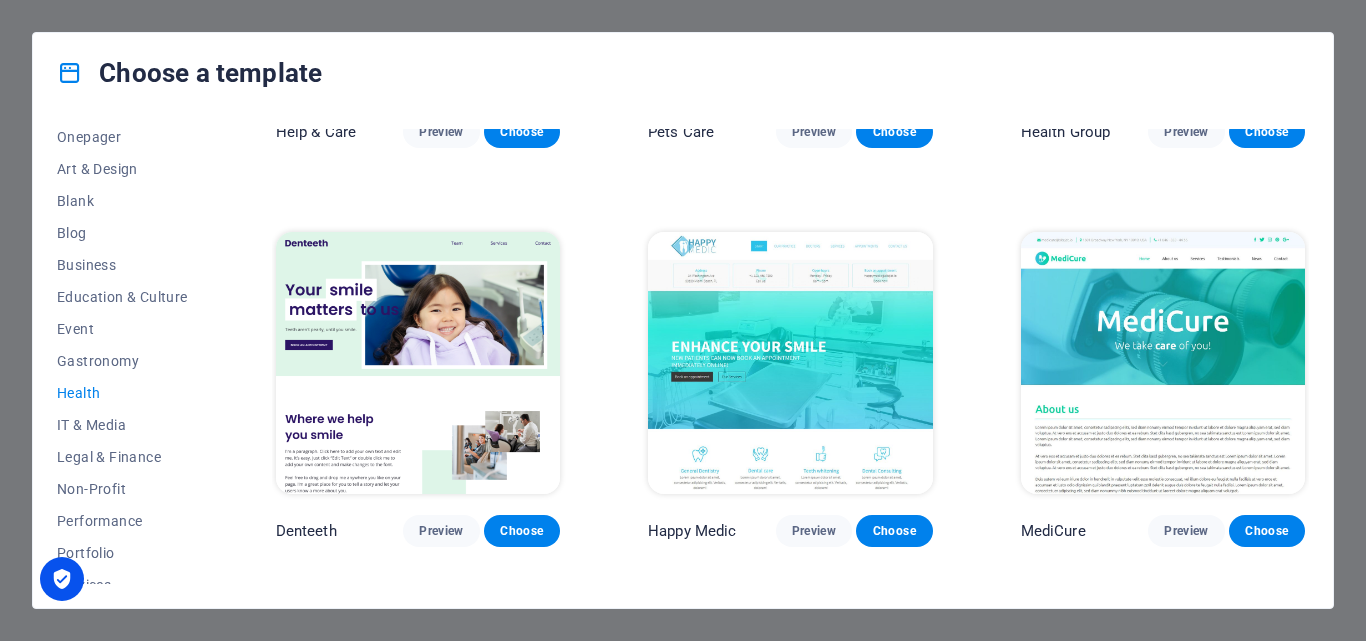 scroll, scrollTop: 600, scrollLeft: 0, axis: vertical 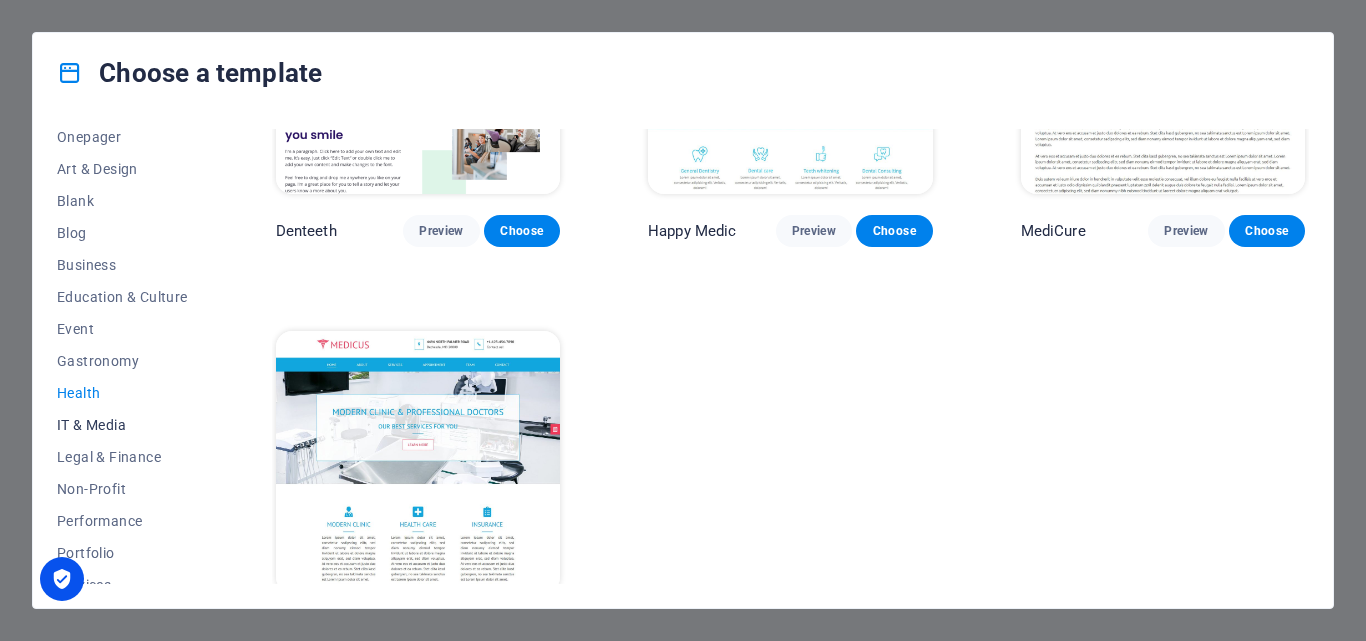 click on "IT & Media" at bounding box center (122, 425) 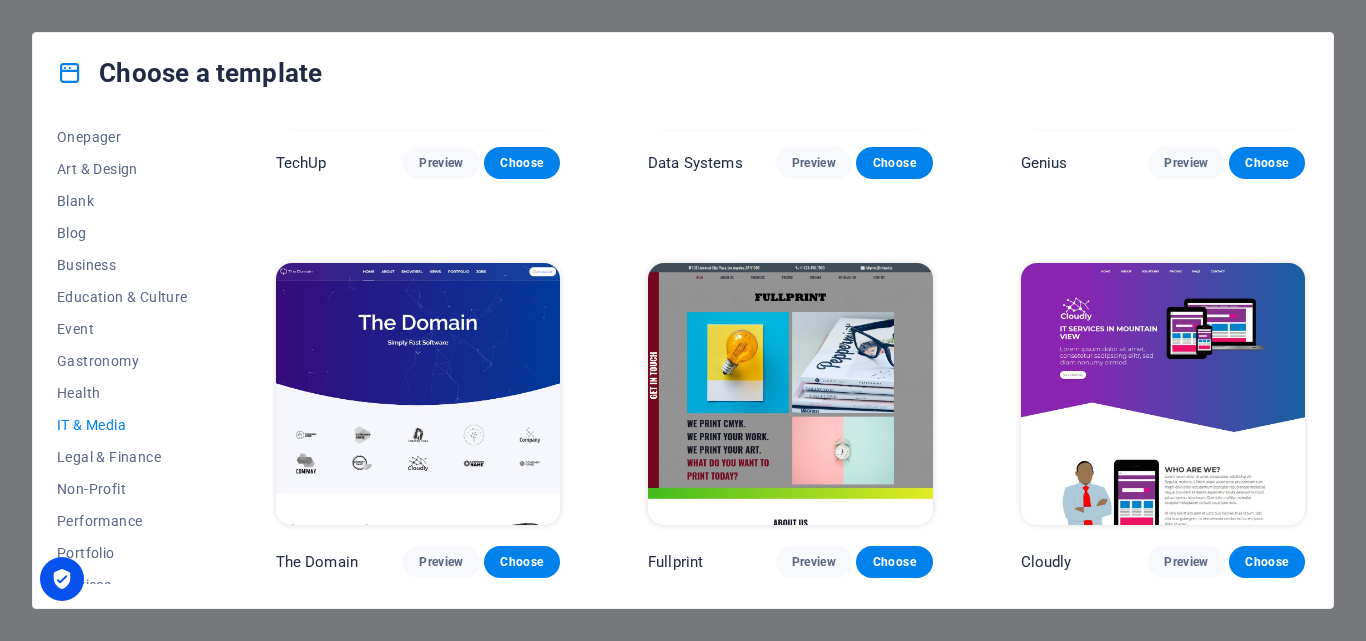 scroll, scrollTop: 700, scrollLeft: 0, axis: vertical 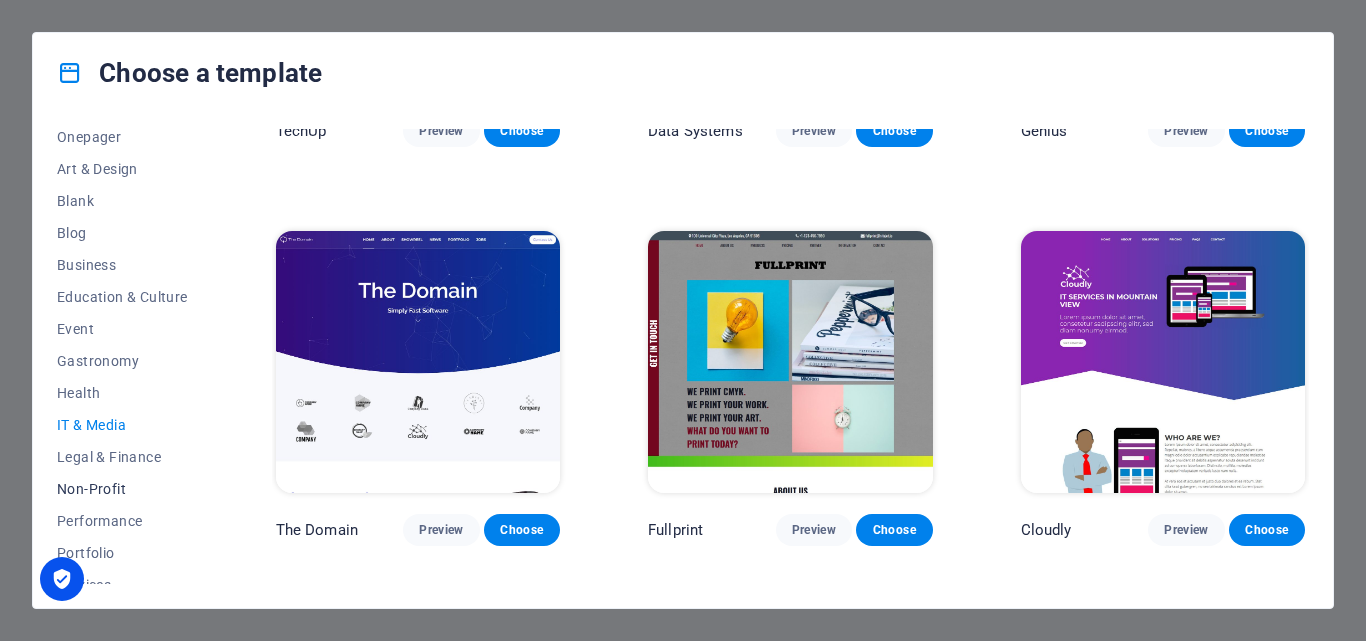 click on "Non-Profit" at bounding box center [122, 489] 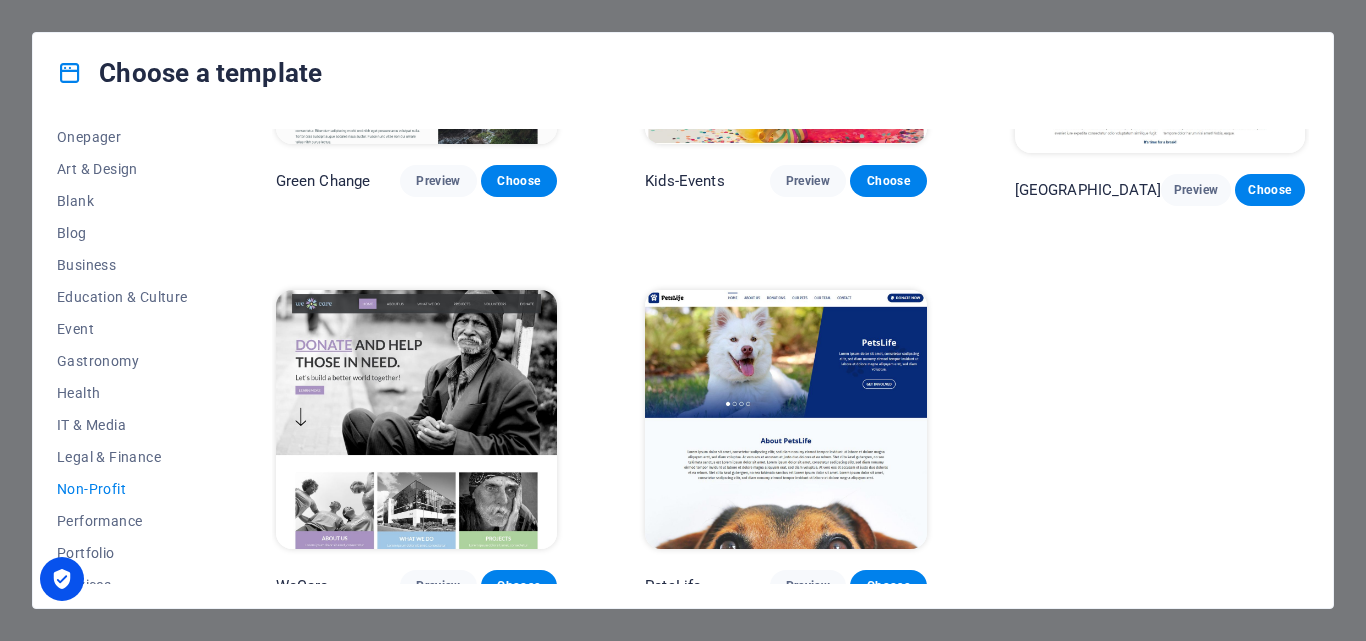 scroll, scrollTop: 267, scrollLeft: 0, axis: vertical 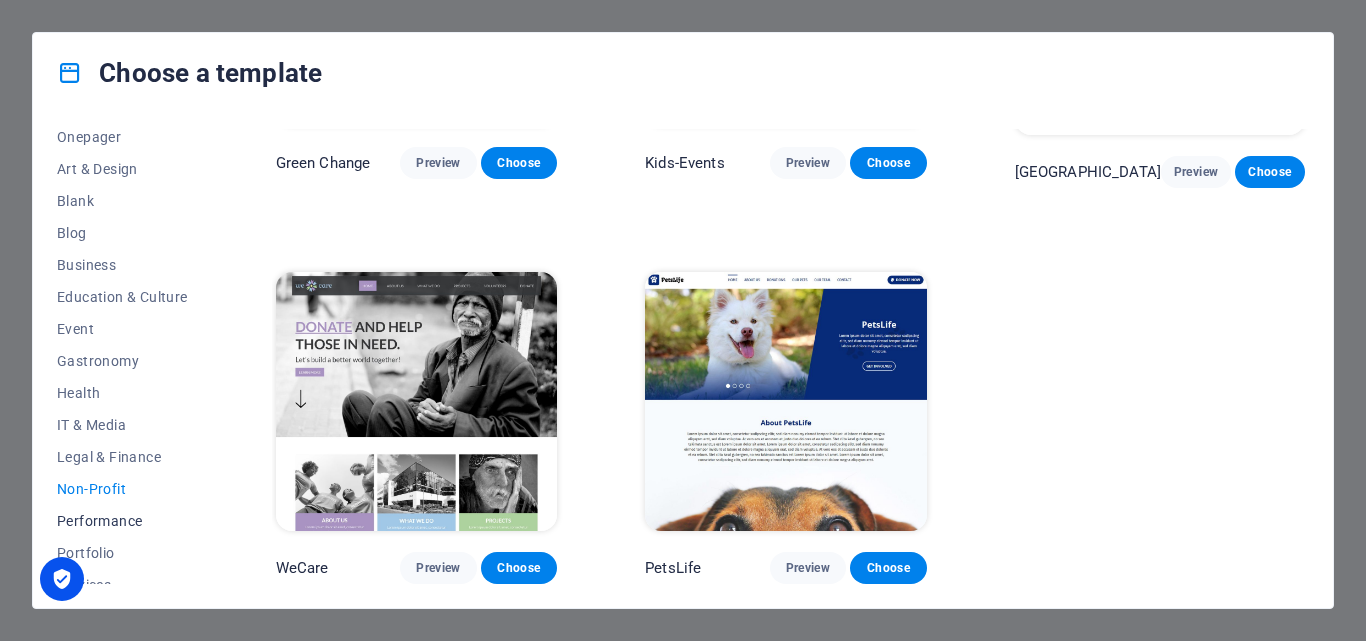click on "Performance" at bounding box center (122, 521) 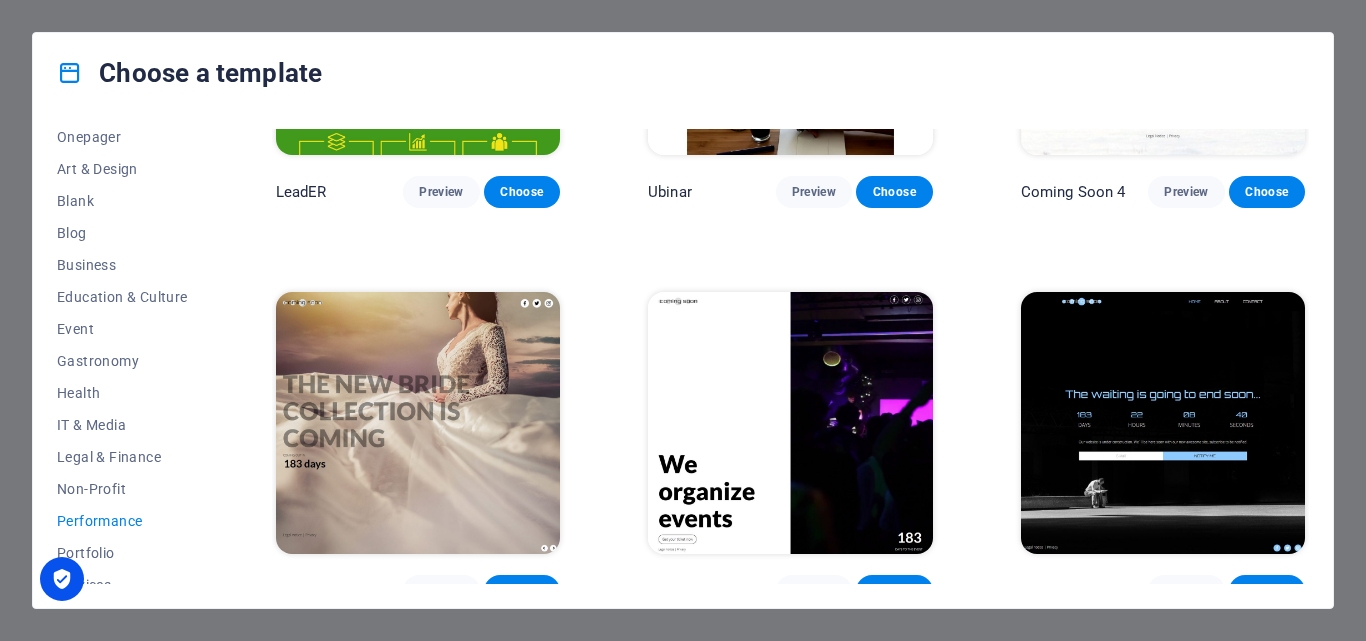 scroll, scrollTop: 1846, scrollLeft: 0, axis: vertical 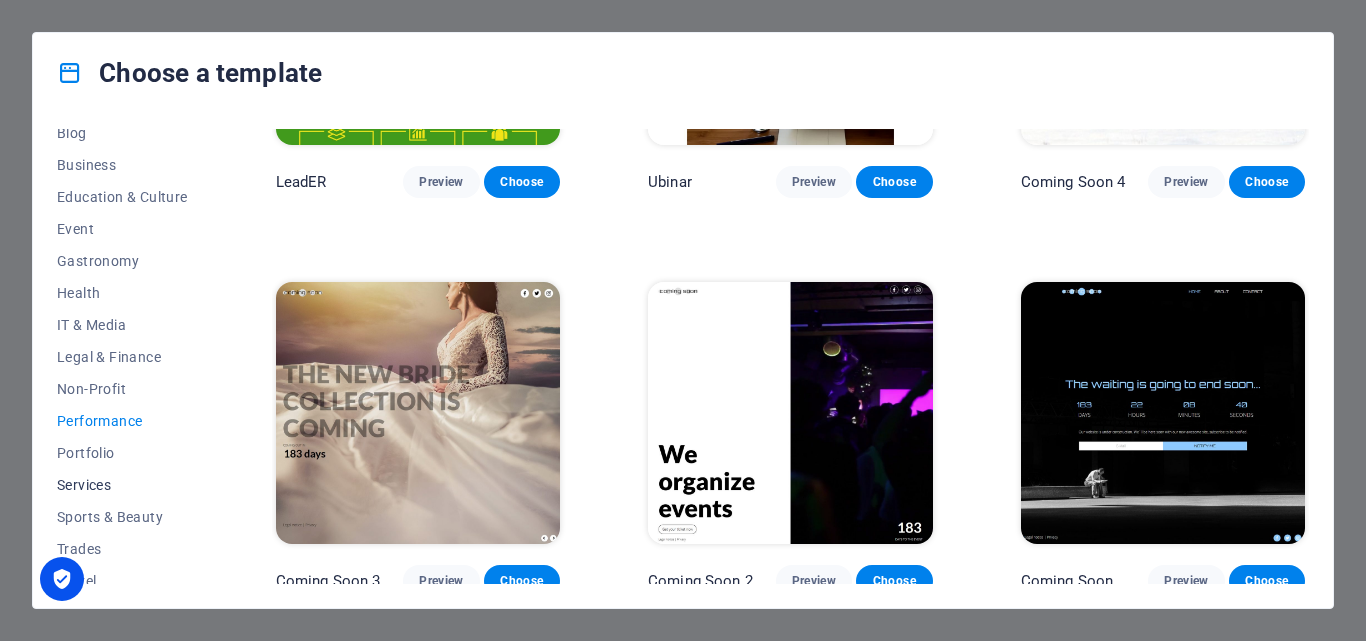click on "Services" at bounding box center (122, 485) 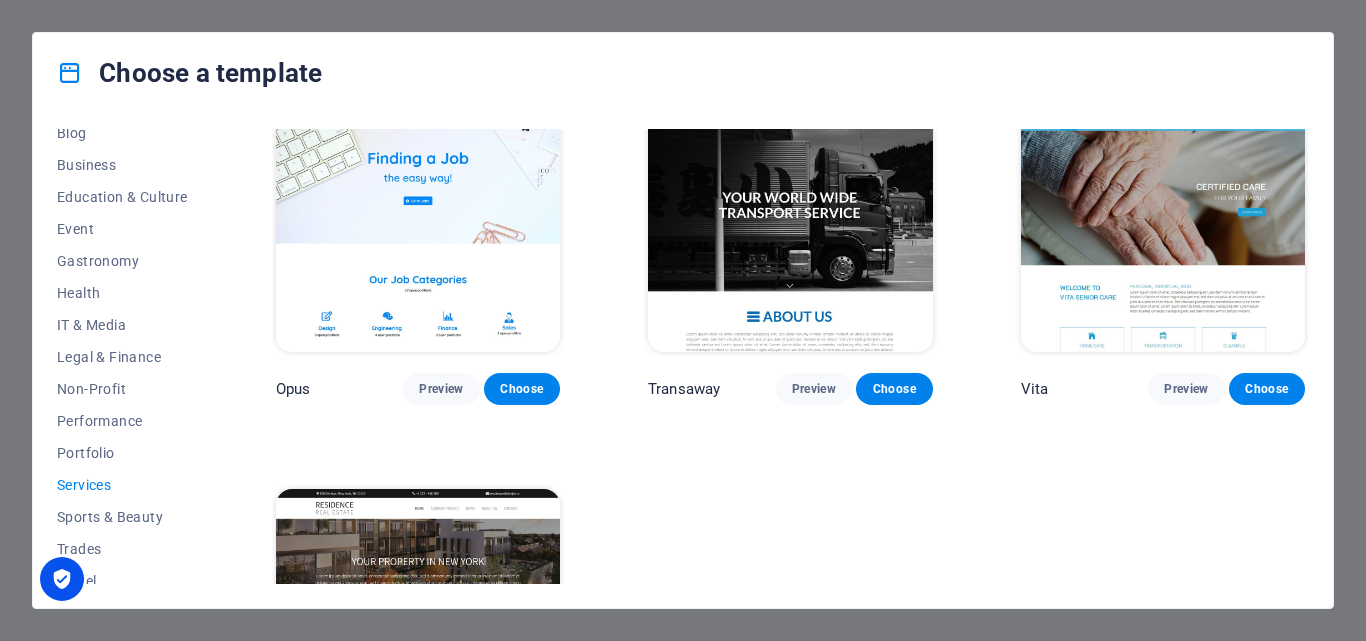 scroll, scrollTop: 2259, scrollLeft: 0, axis: vertical 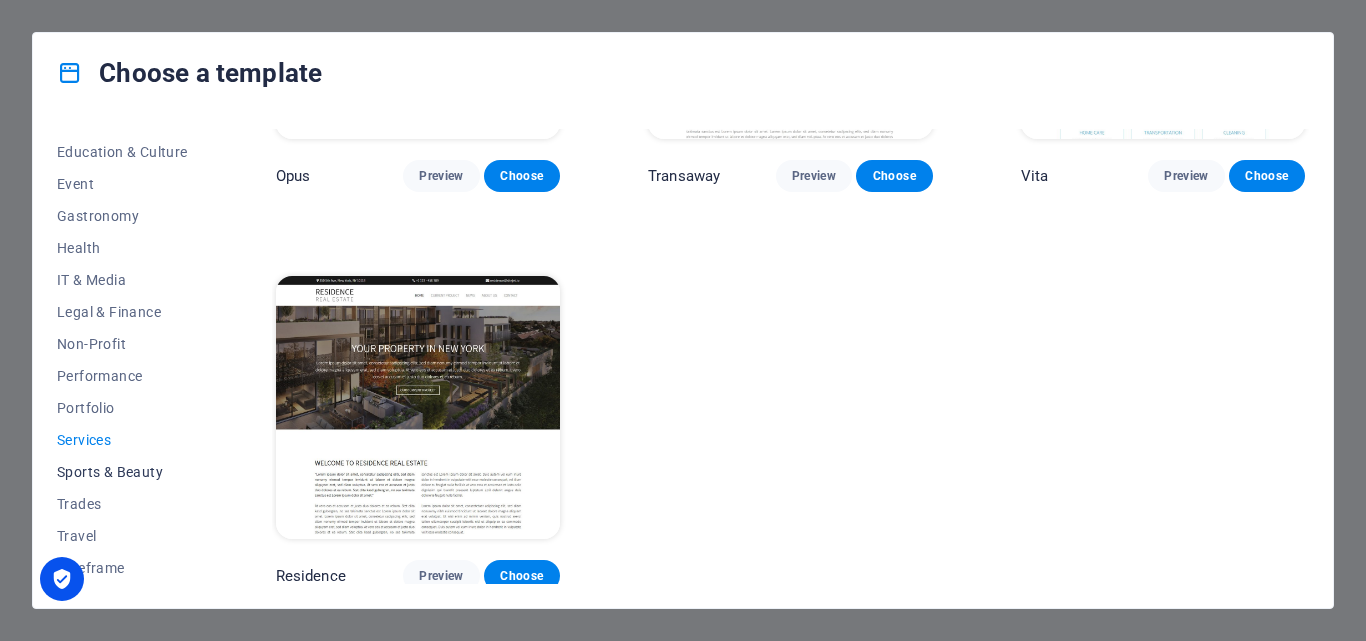 click on "Sports & Beauty" at bounding box center (122, 472) 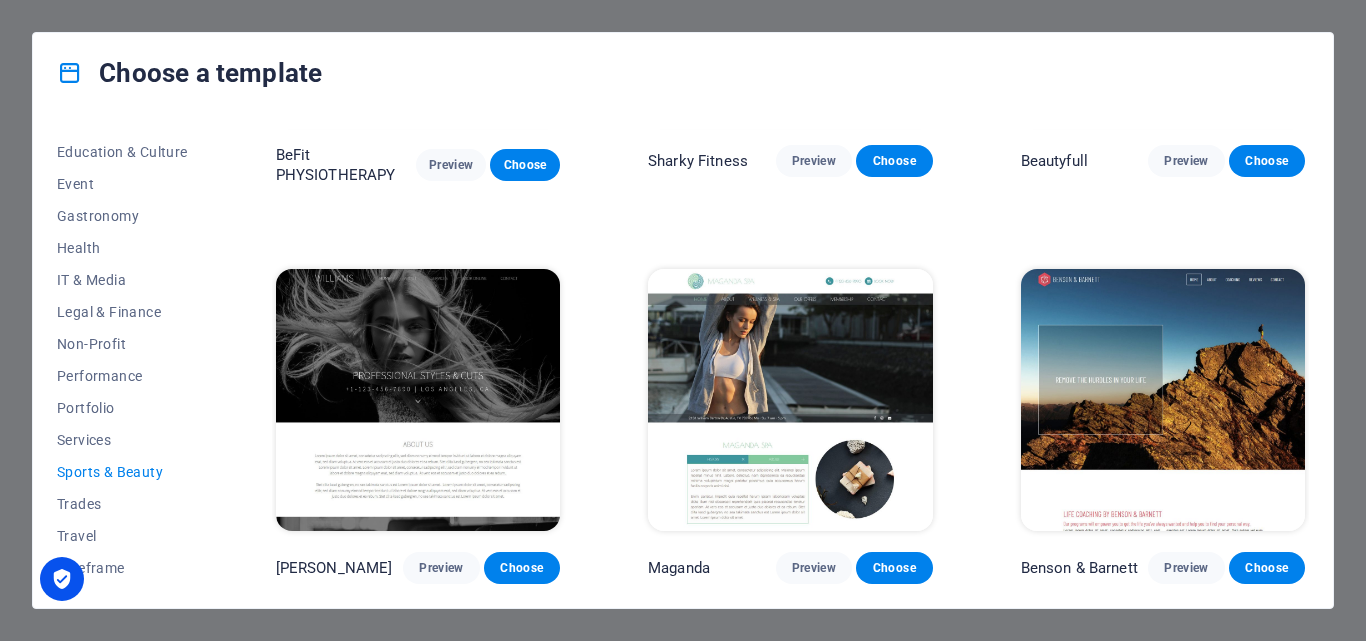 scroll, scrollTop: 1465, scrollLeft: 0, axis: vertical 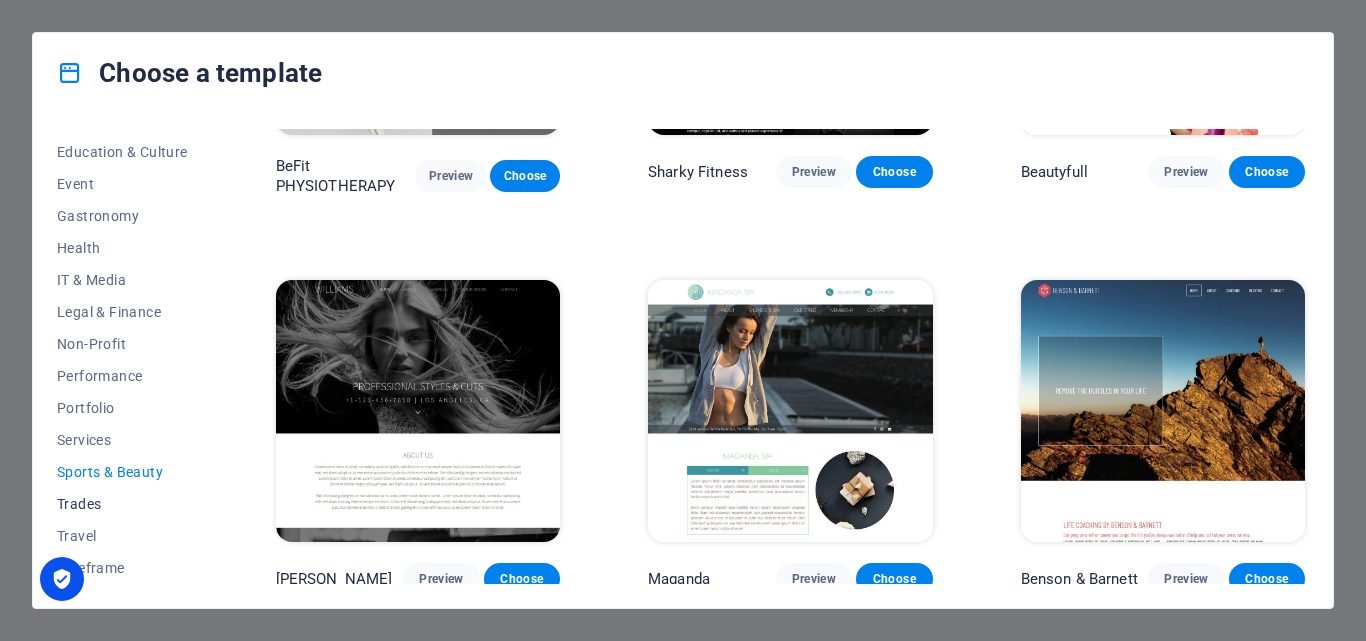 click on "Trades" at bounding box center [122, 504] 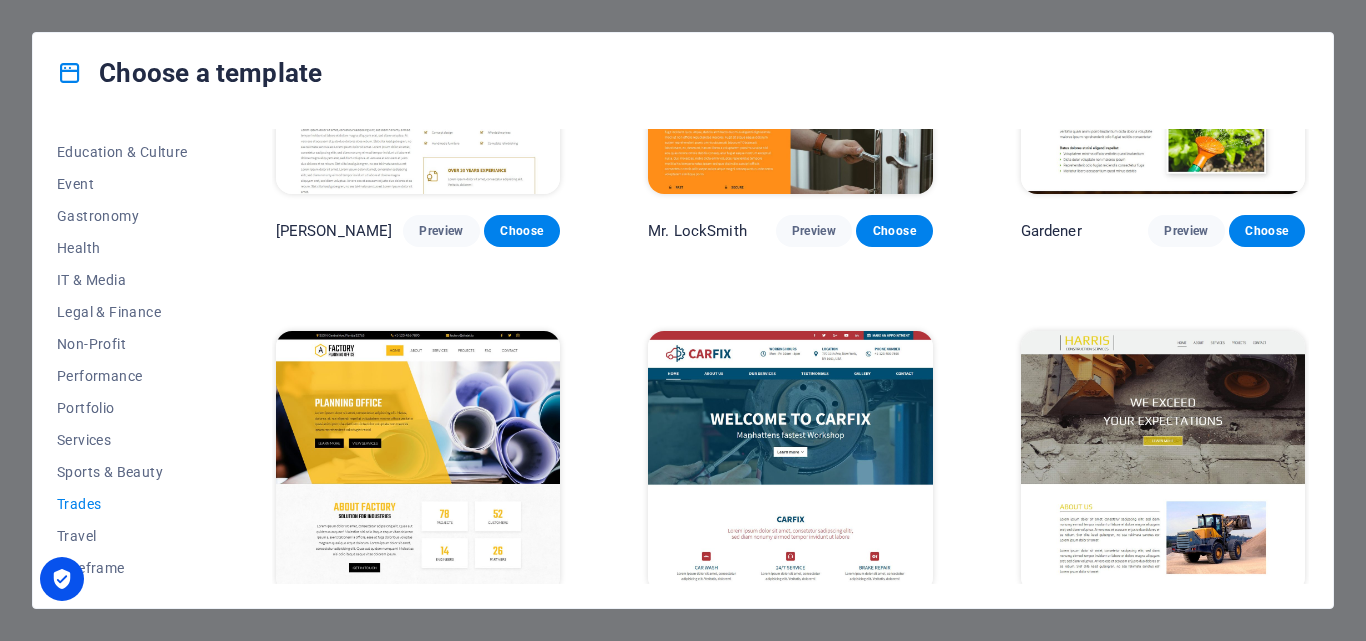 scroll, scrollTop: 655, scrollLeft: 0, axis: vertical 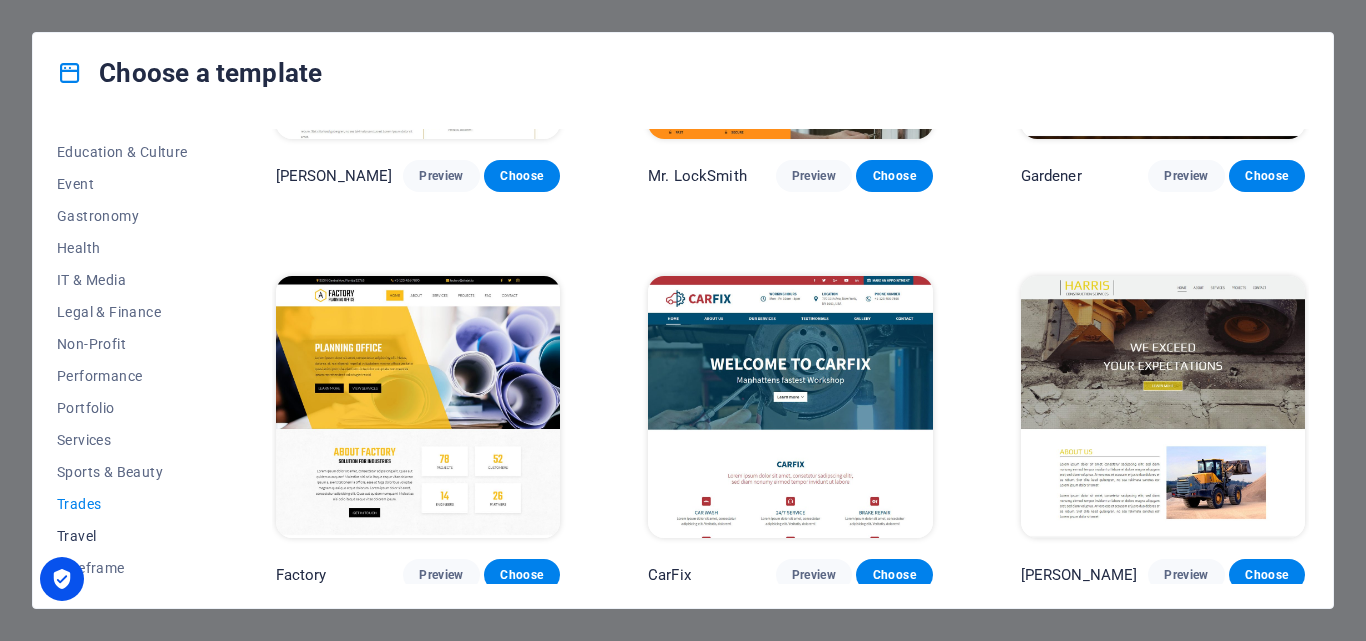 click on "Travel" at bounding box center [122, 536] 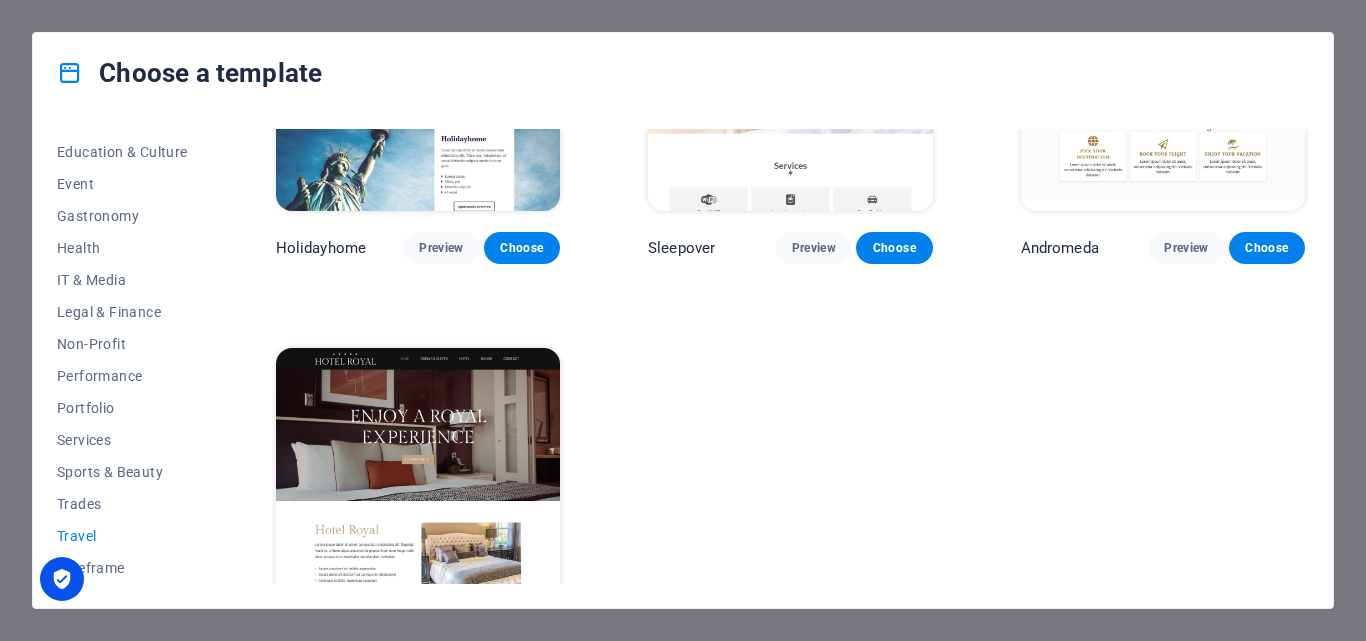 scroll, scrollTop: 655, scrollLeft: 0, axis: vertical 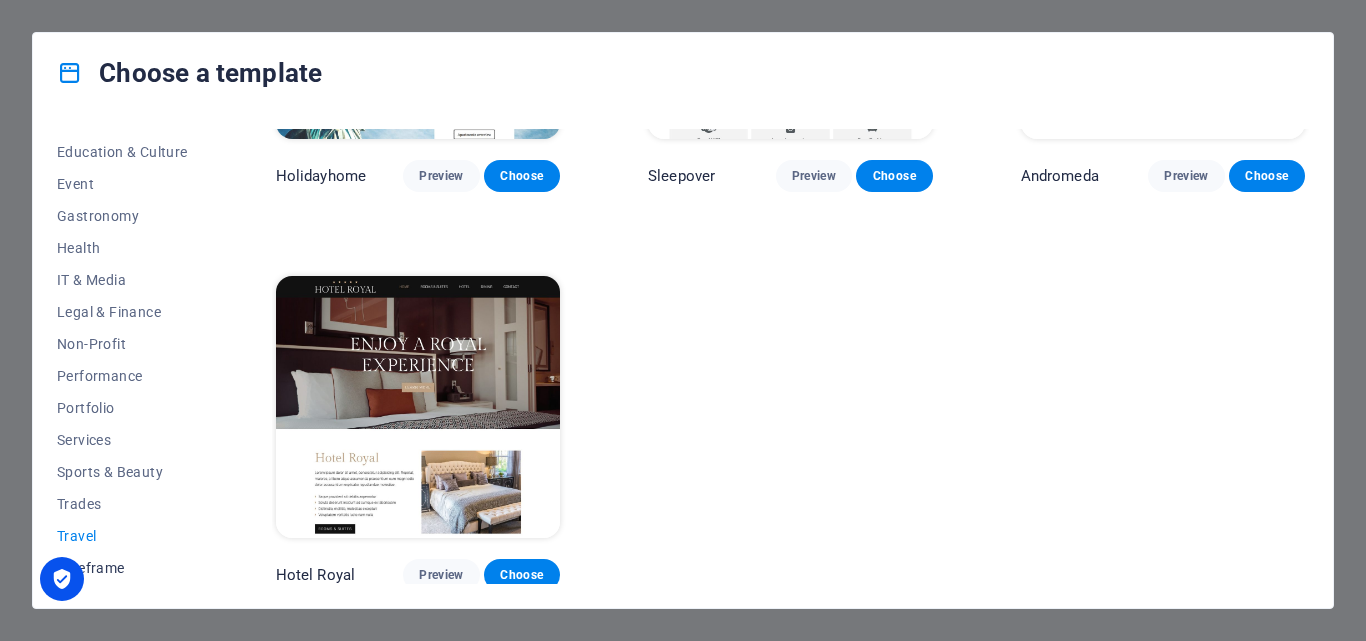 click on "Wireframe" at bounding box center (122, 568) 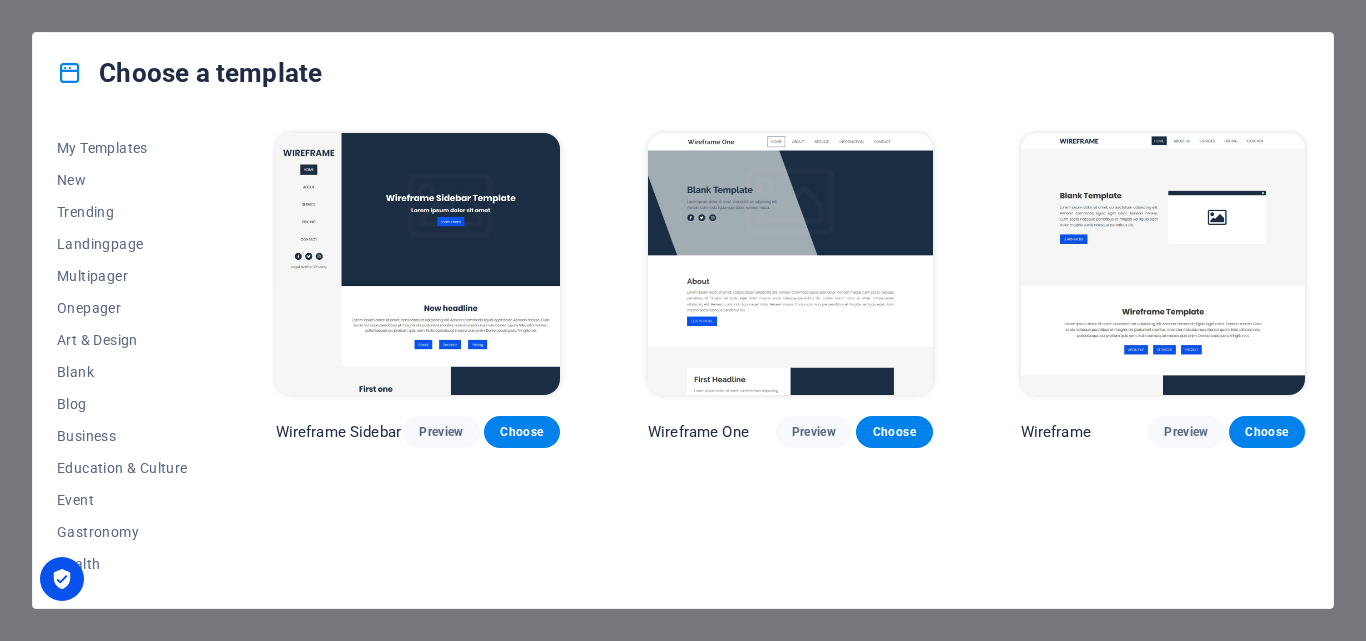 scroll, scrollTop: 0, scrollLeft: 0, axis: both 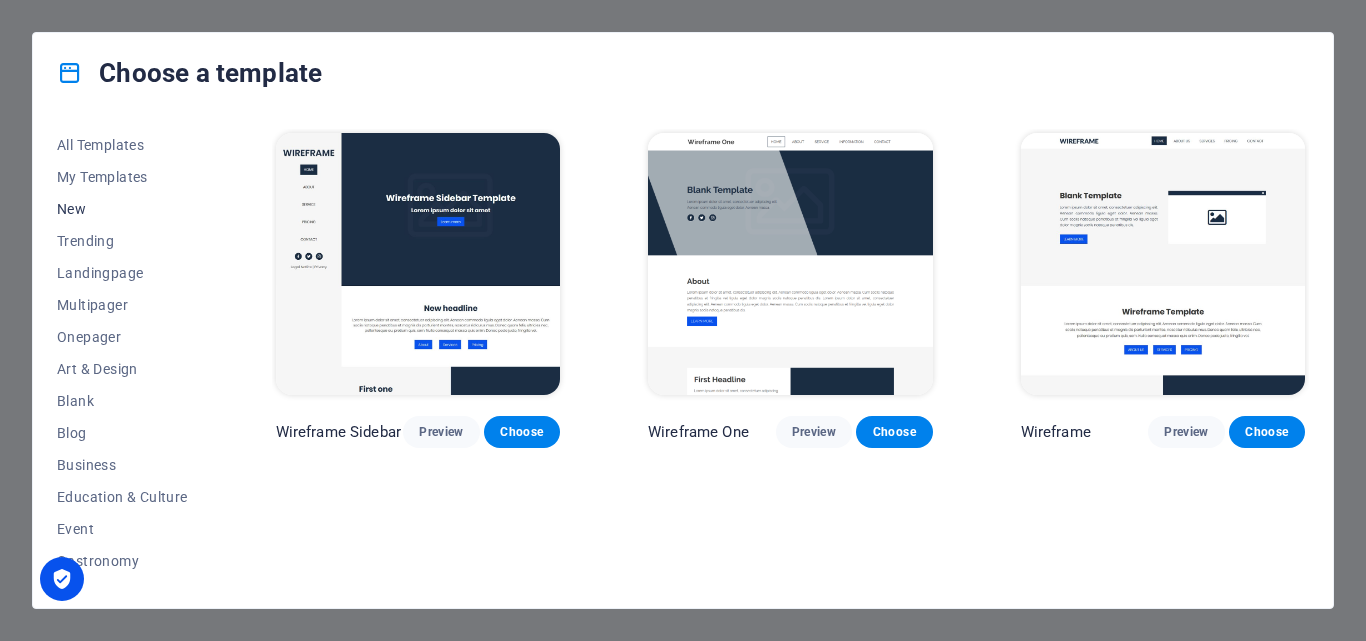 click on "New" at bounding box center [122, 209] 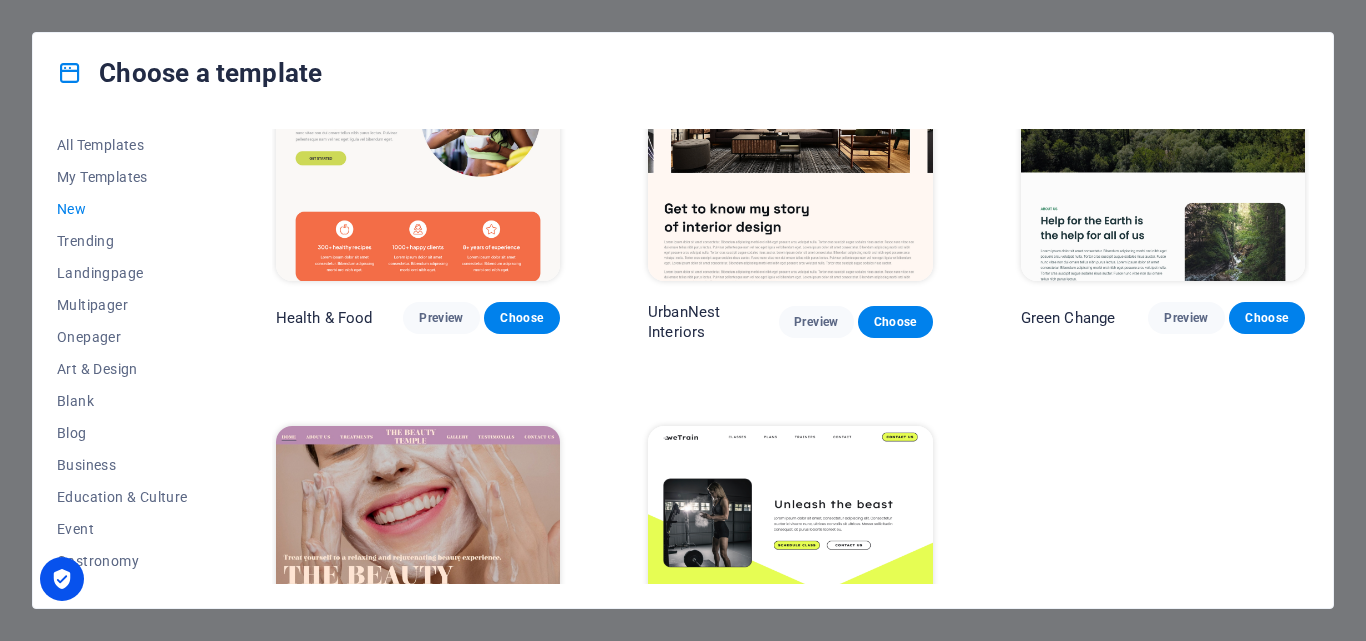 scroll, scrollTop: 1562, scrollLeft: 0, axis: vertical 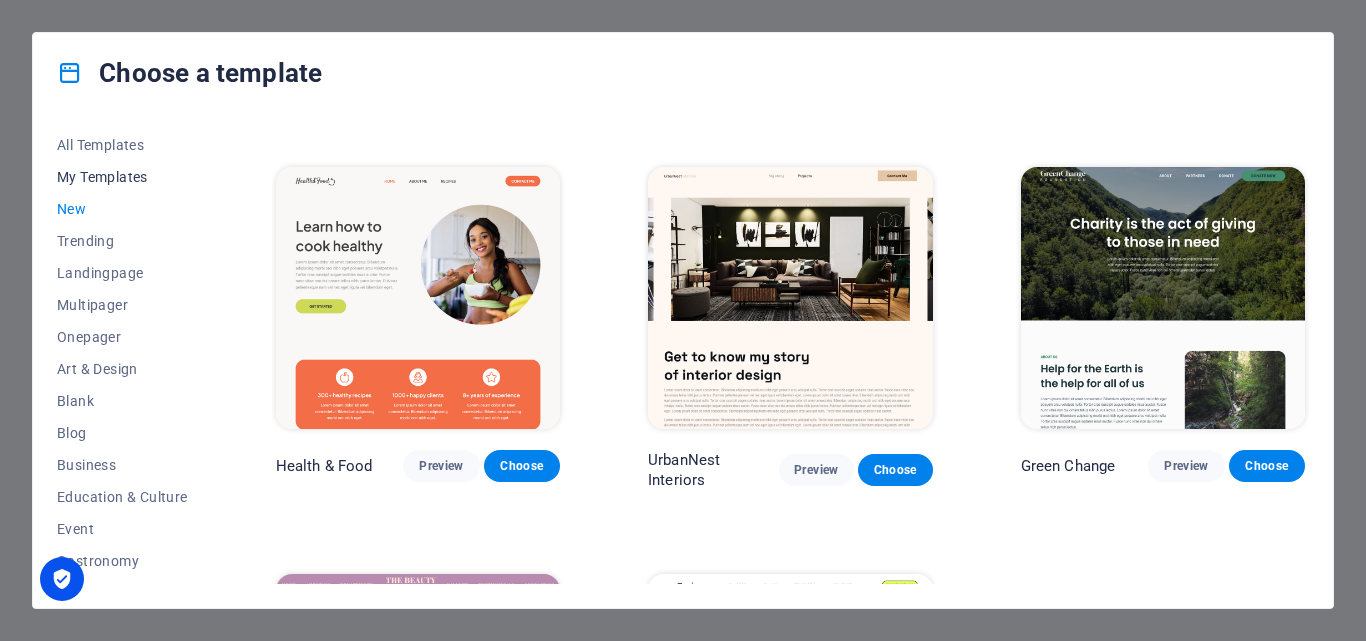 click on "My Templates" at bounding box center [122, 177] 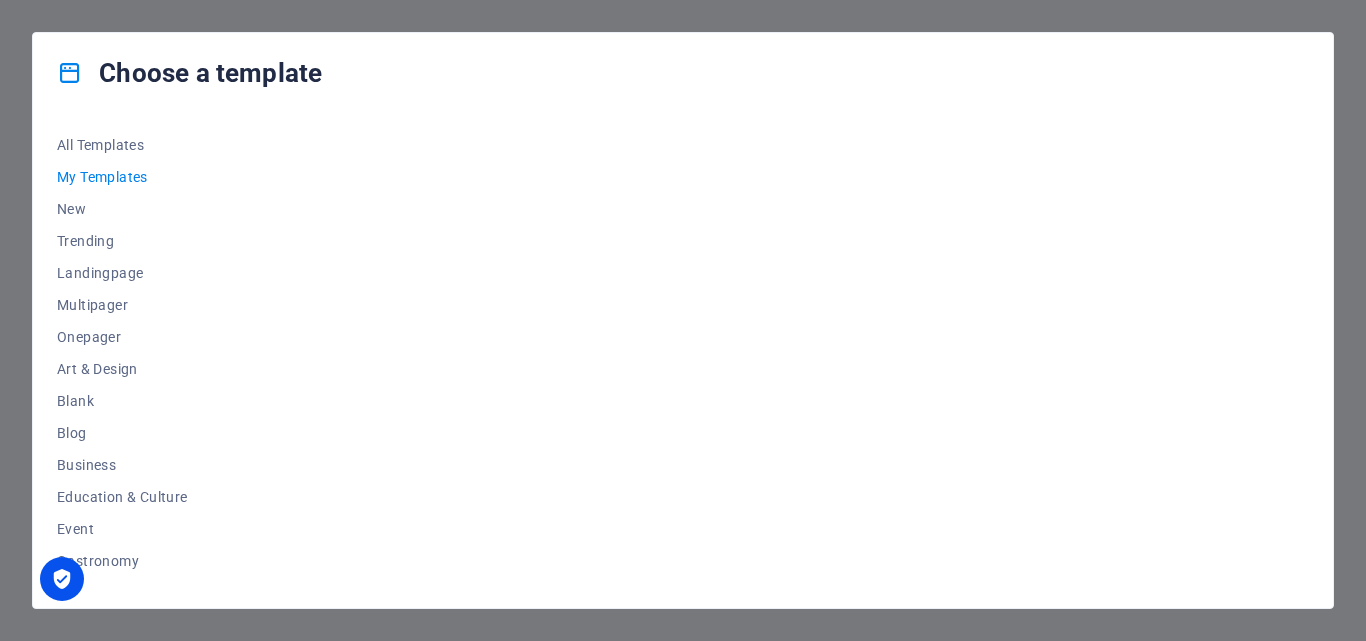 scroll, scrollTop: 0, scrollLeft: 0, axis: both 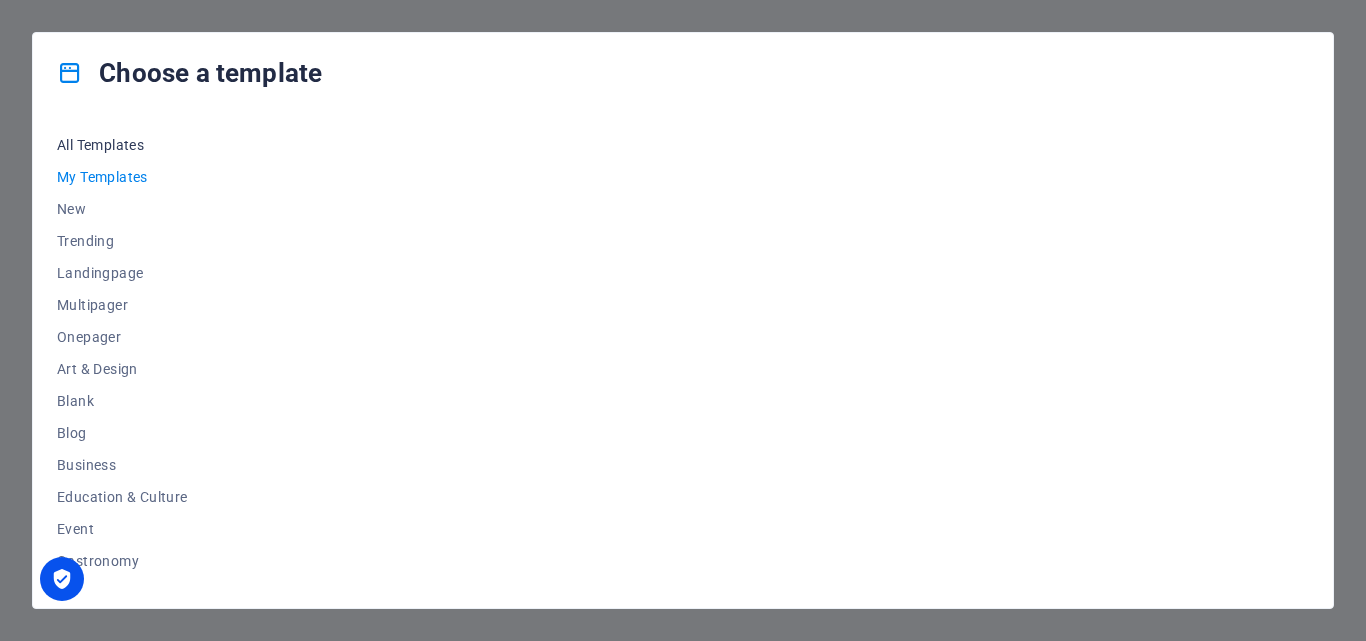 click on "All Templates" at bounding box center [122, 145] 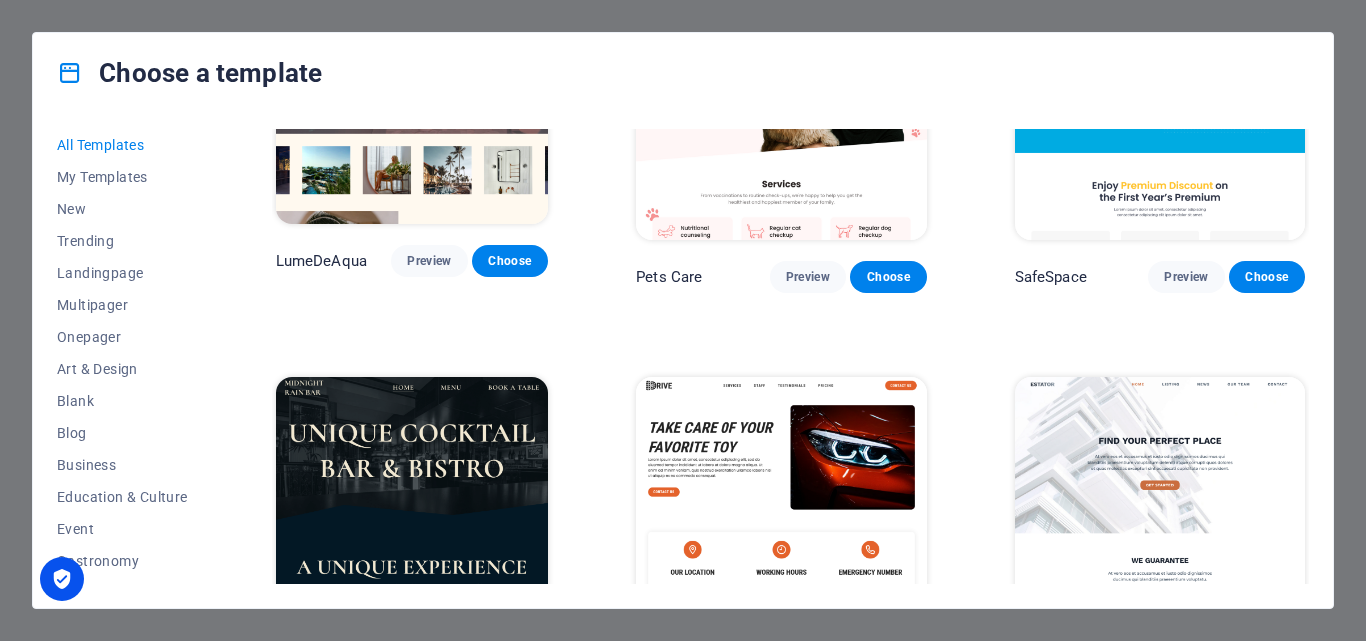 scroll, scrollTop: 3100, scrollLeft: 0, axis: vertical 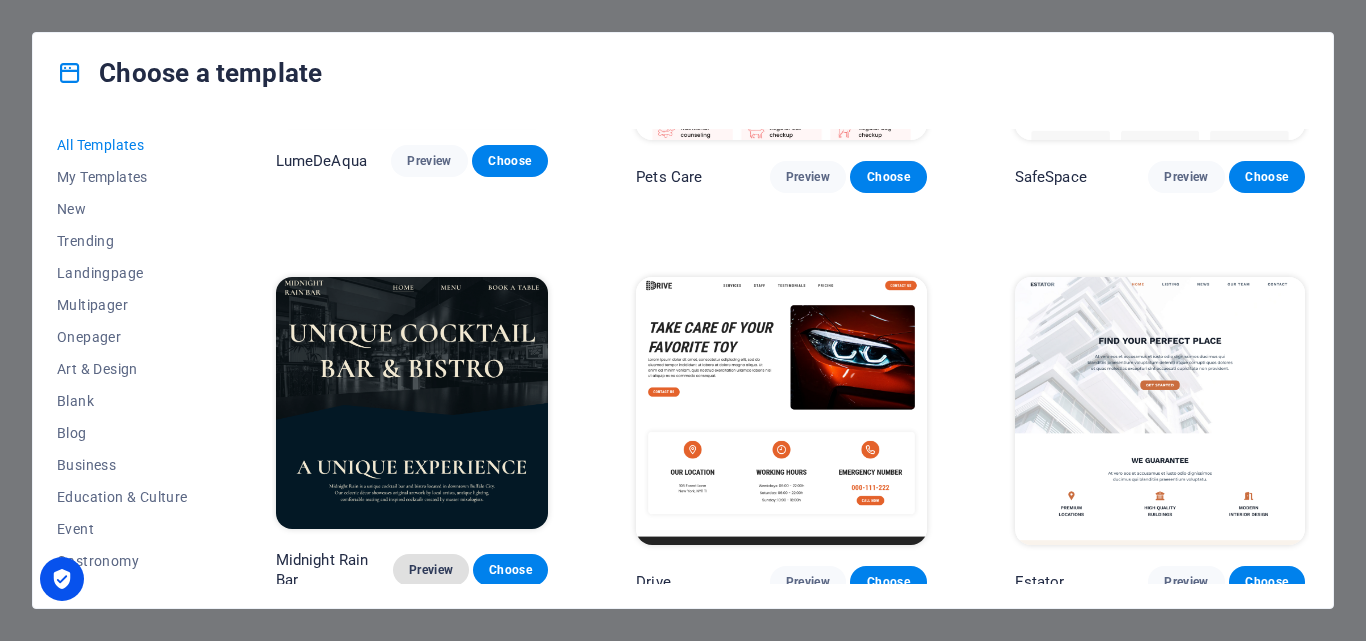click on "Preview" at bounding box center [430, 570] 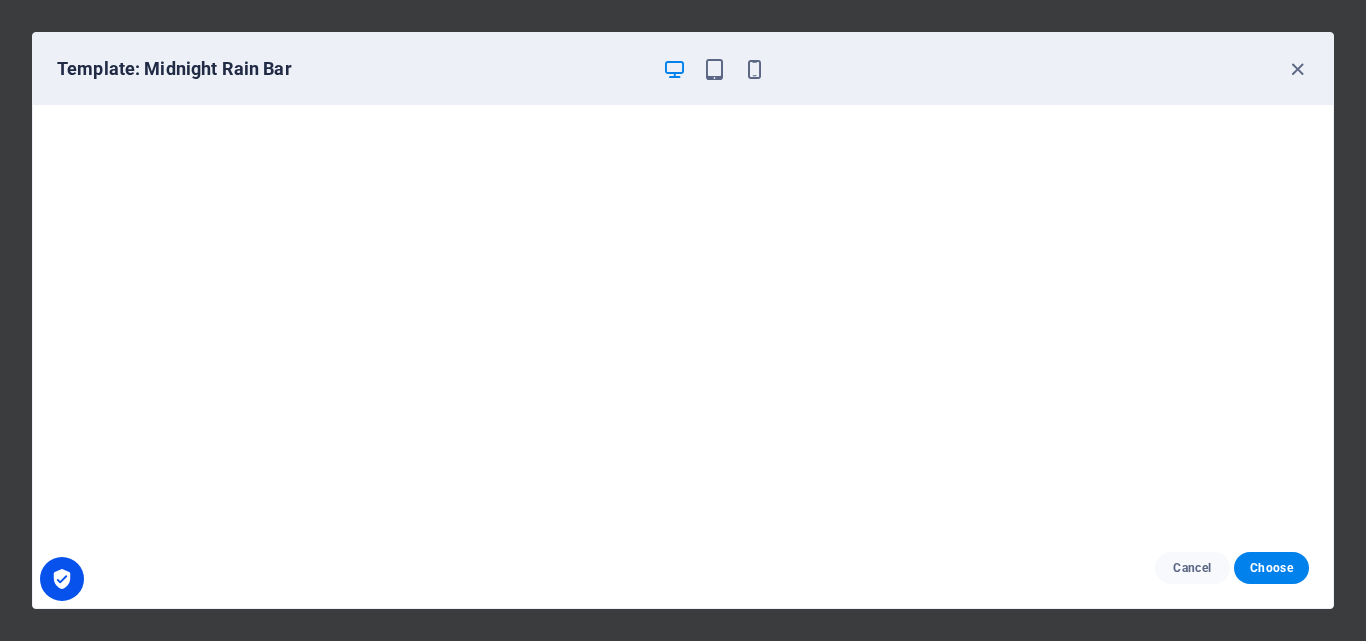 scroll, scrollTop: 5, scrollLeft: 0, axis: vertical 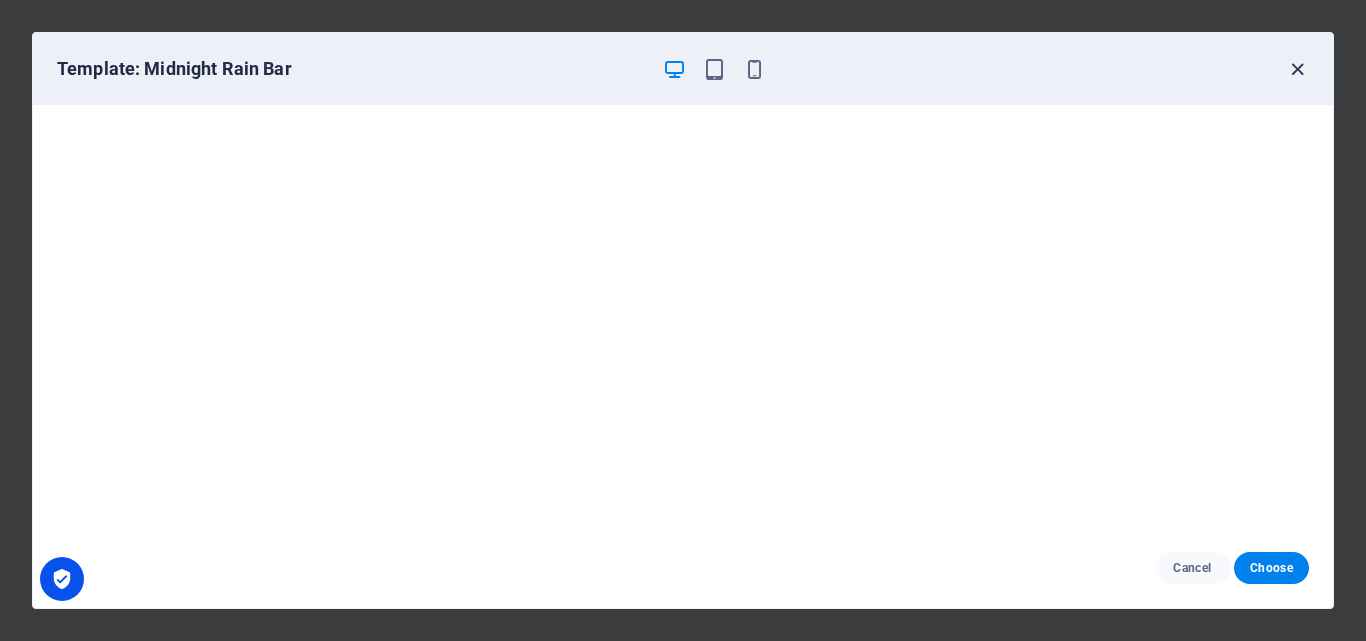 click at bounding box center [1297, 69] 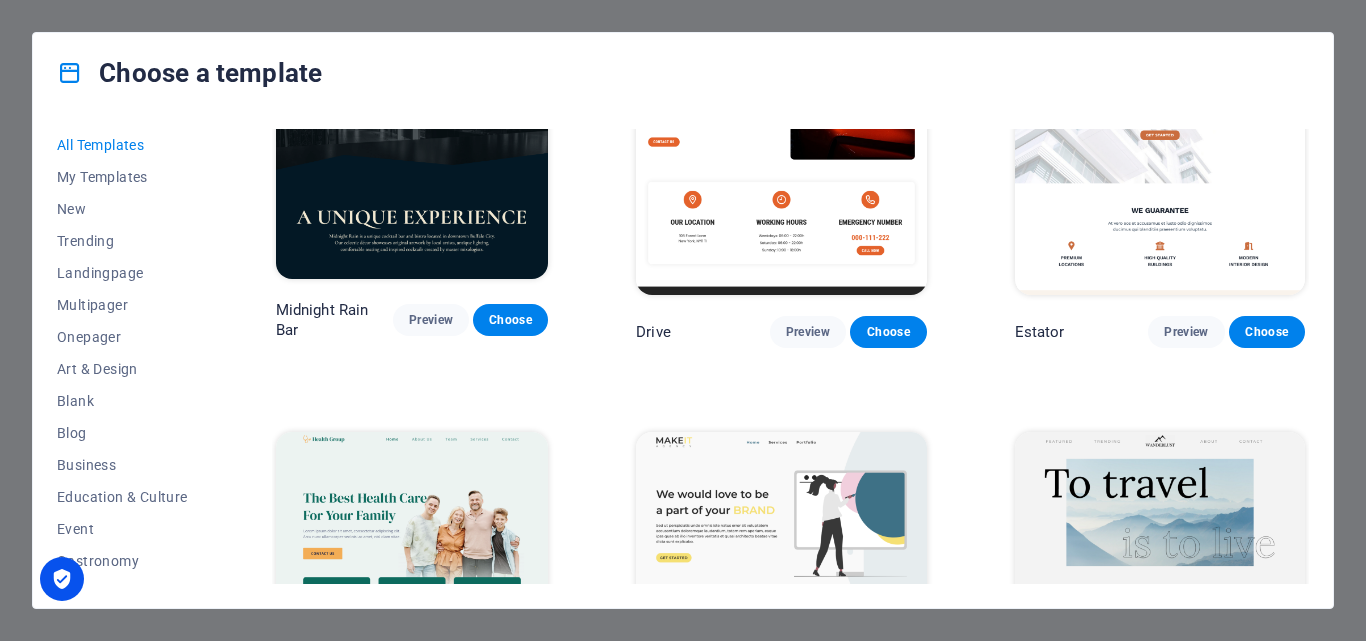 scroll, scrollTop: 3500, scrollLeft: 0, axis: vertical 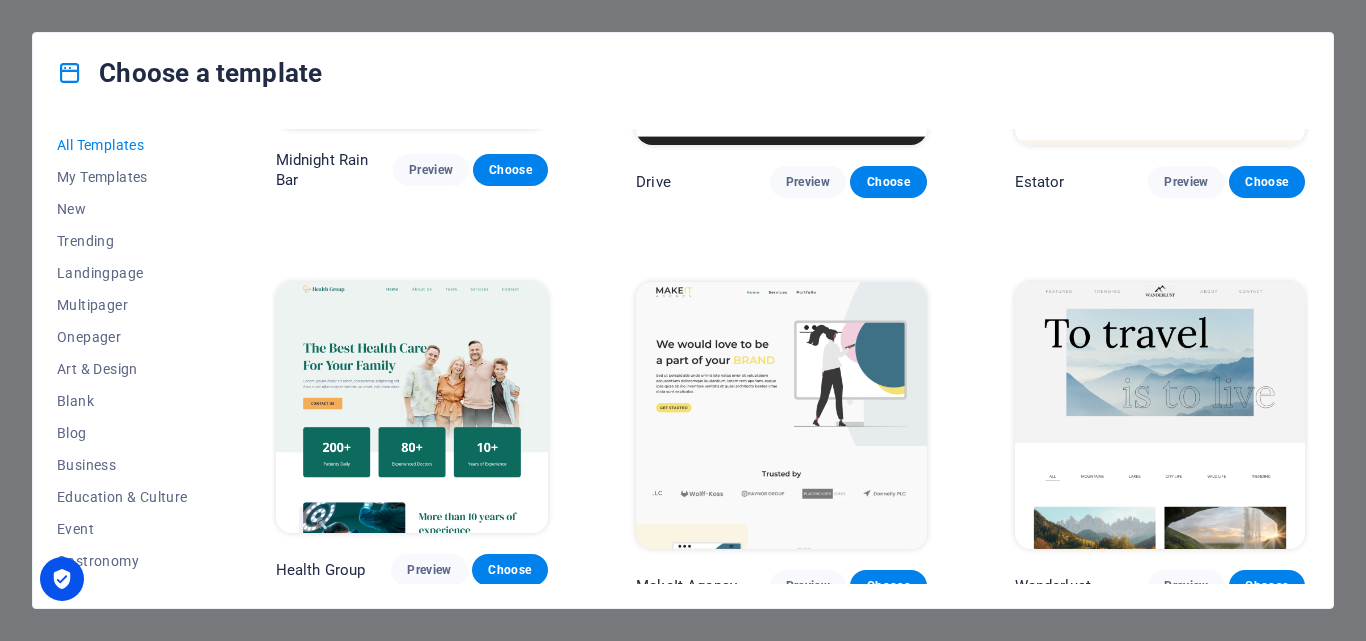click at bounding box center [781, 416] 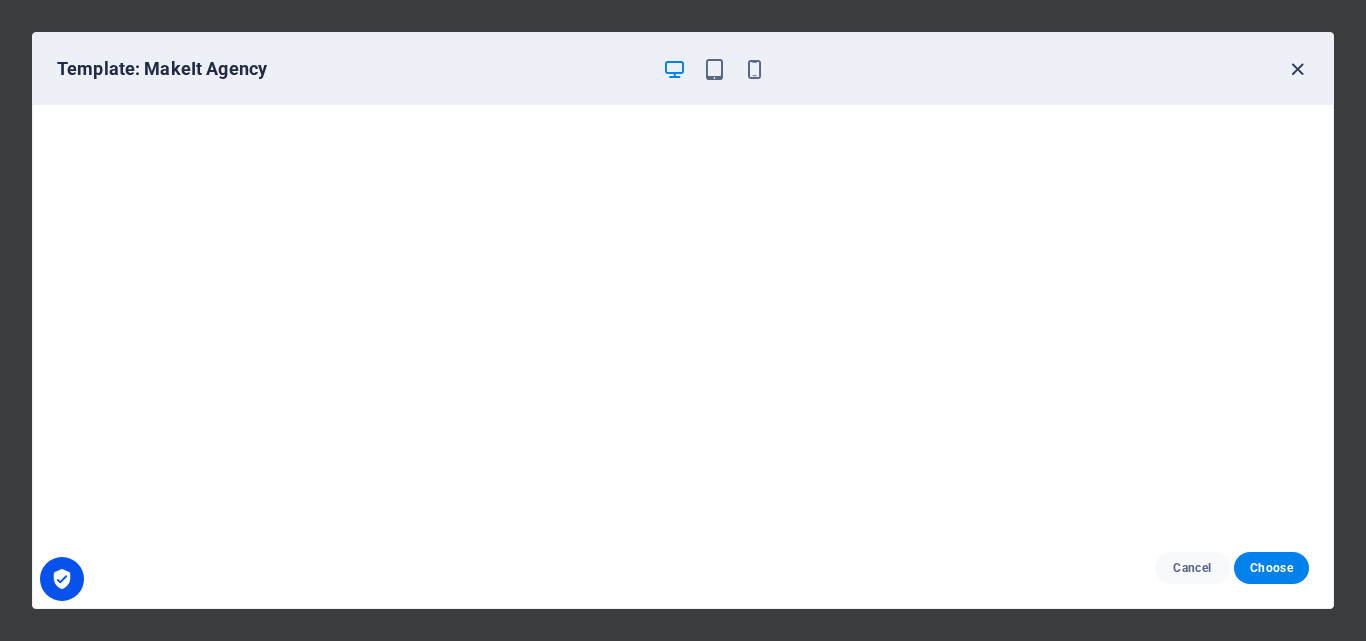click at bounding box center (1297, 69) 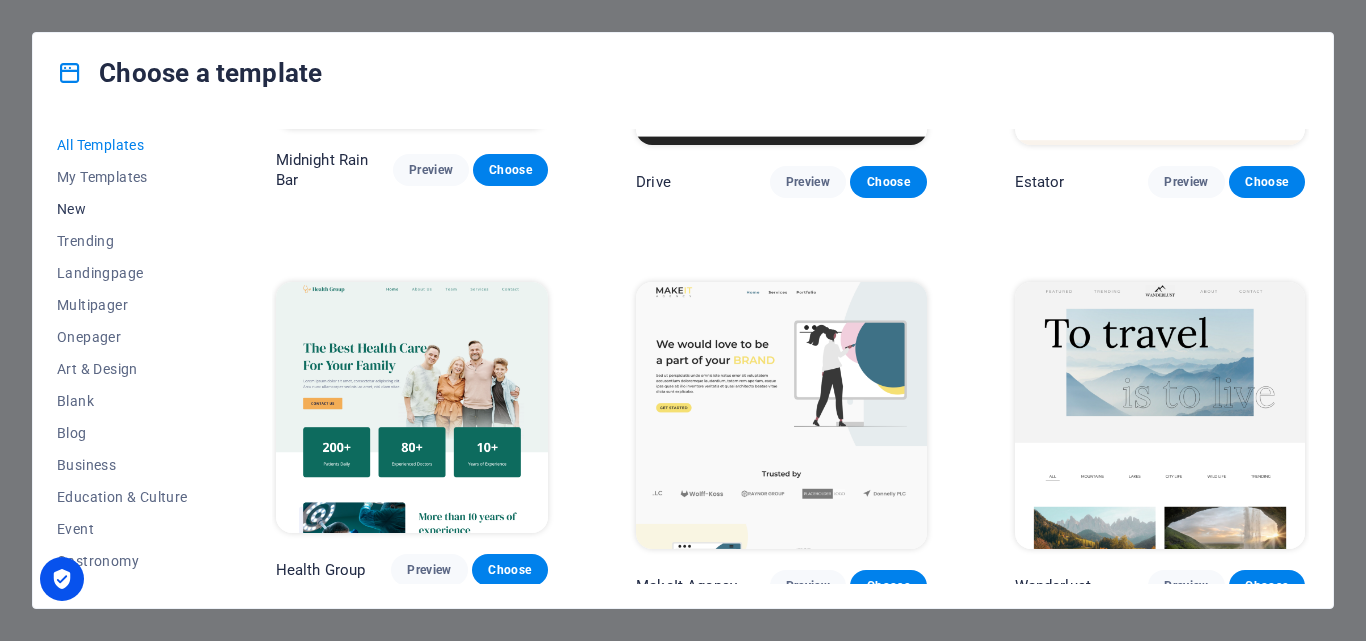 click on "New" at bounding box center (122, 209) 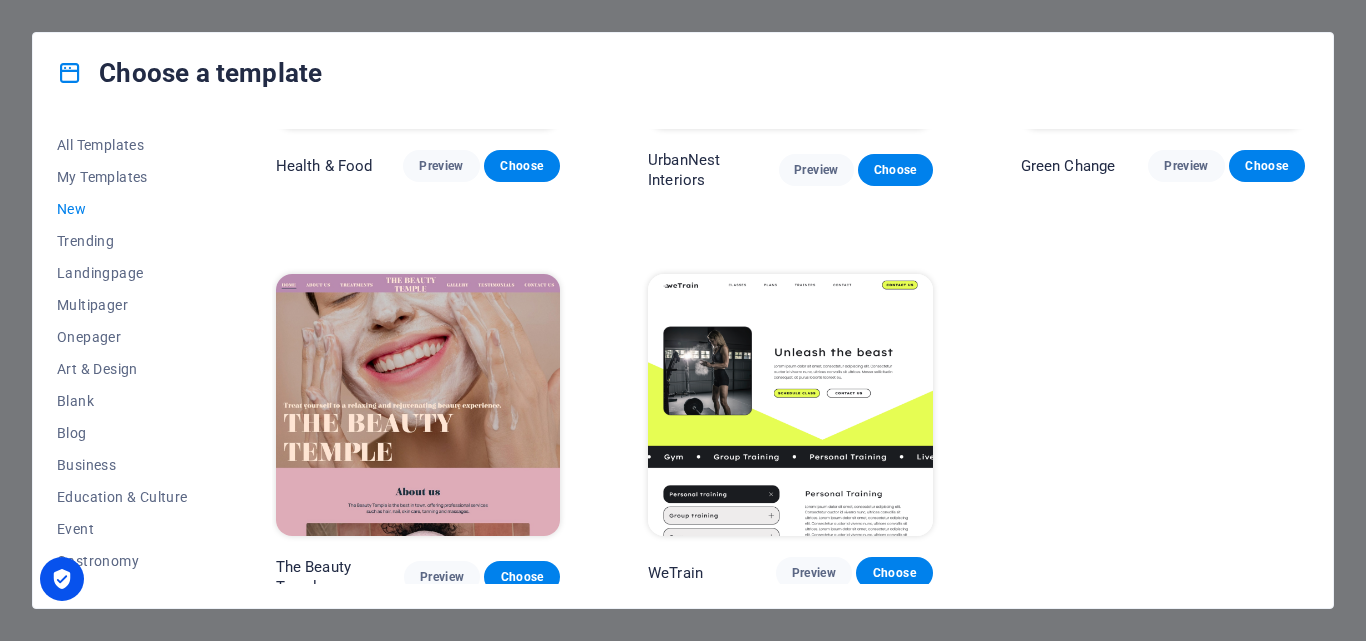 click on "Green Change" at bounding box center [1068, 166] 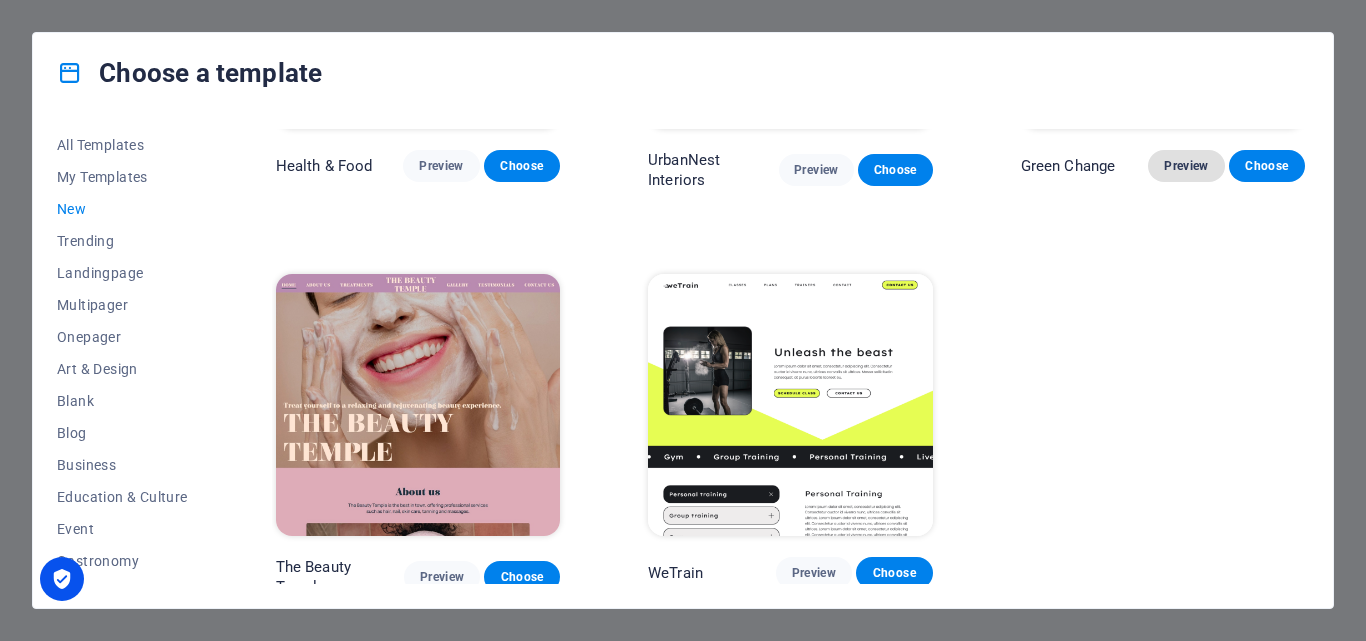 click on "Preview" at bounding box center (1186, 166) 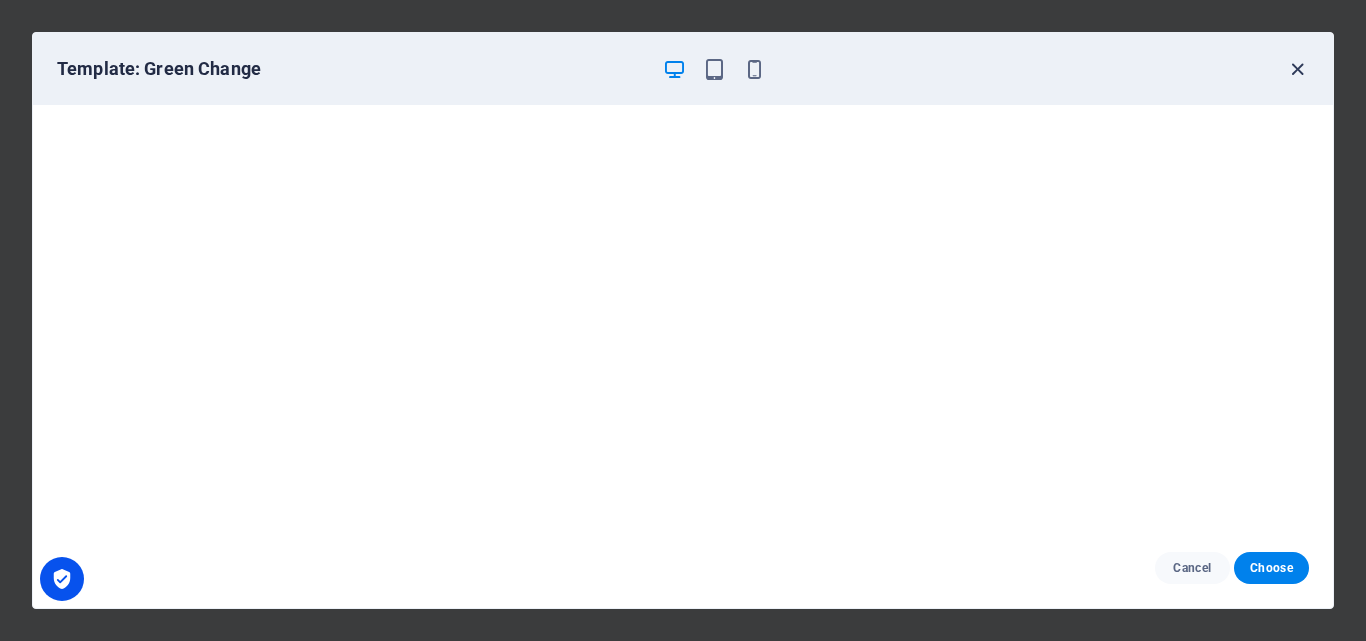 click at bounding box center (1297, 69) 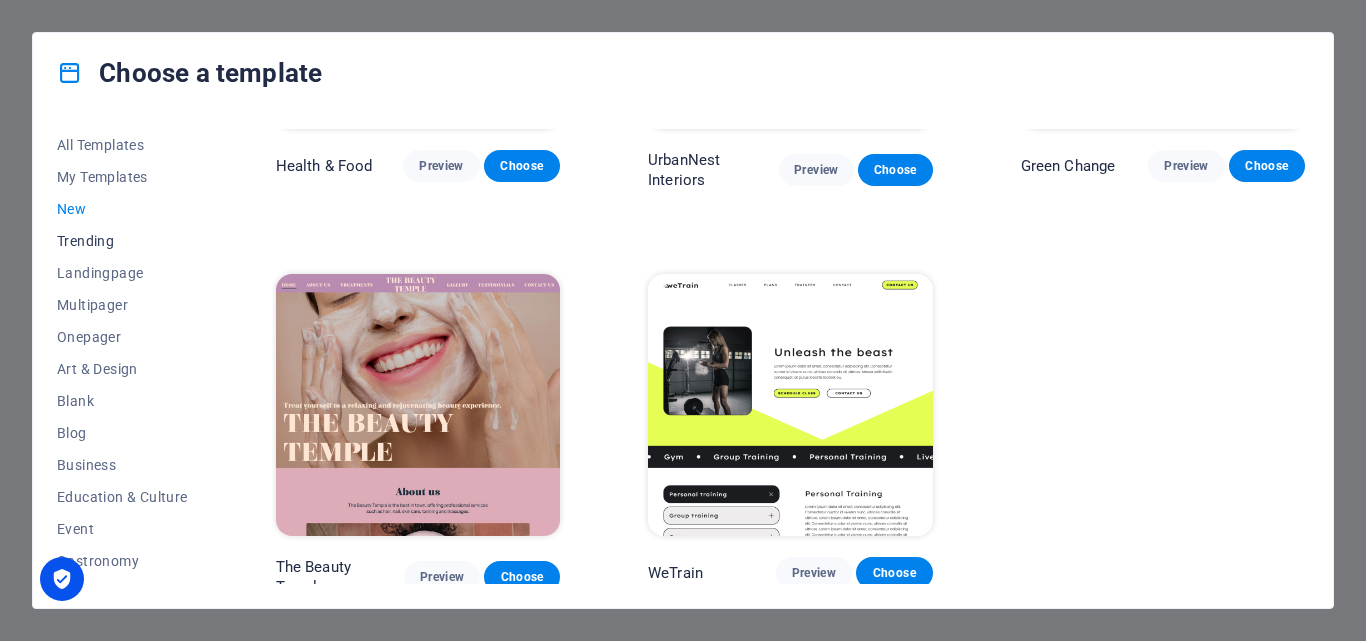 drag, startPoint x: 69, startPoint y: 147, endPoint x: 115, endPoint y: 243, distance: 106.451866 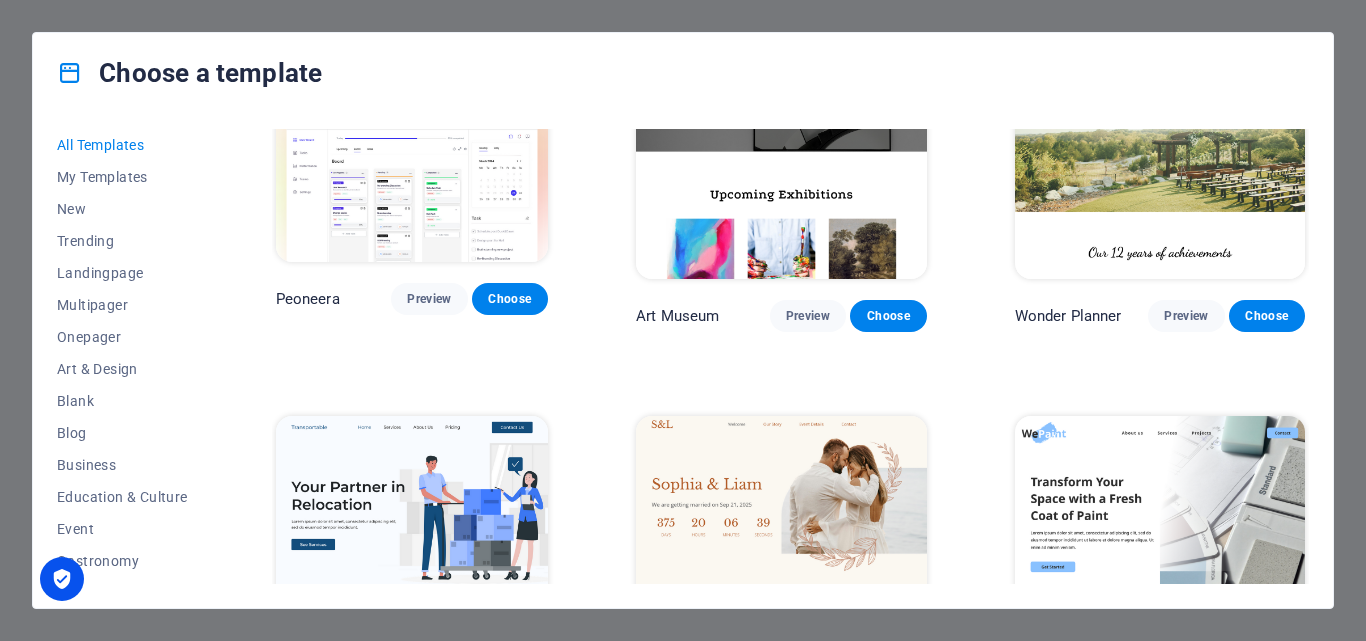 scroll, scrollTop: 0, scrollLeft: 0, axis: both 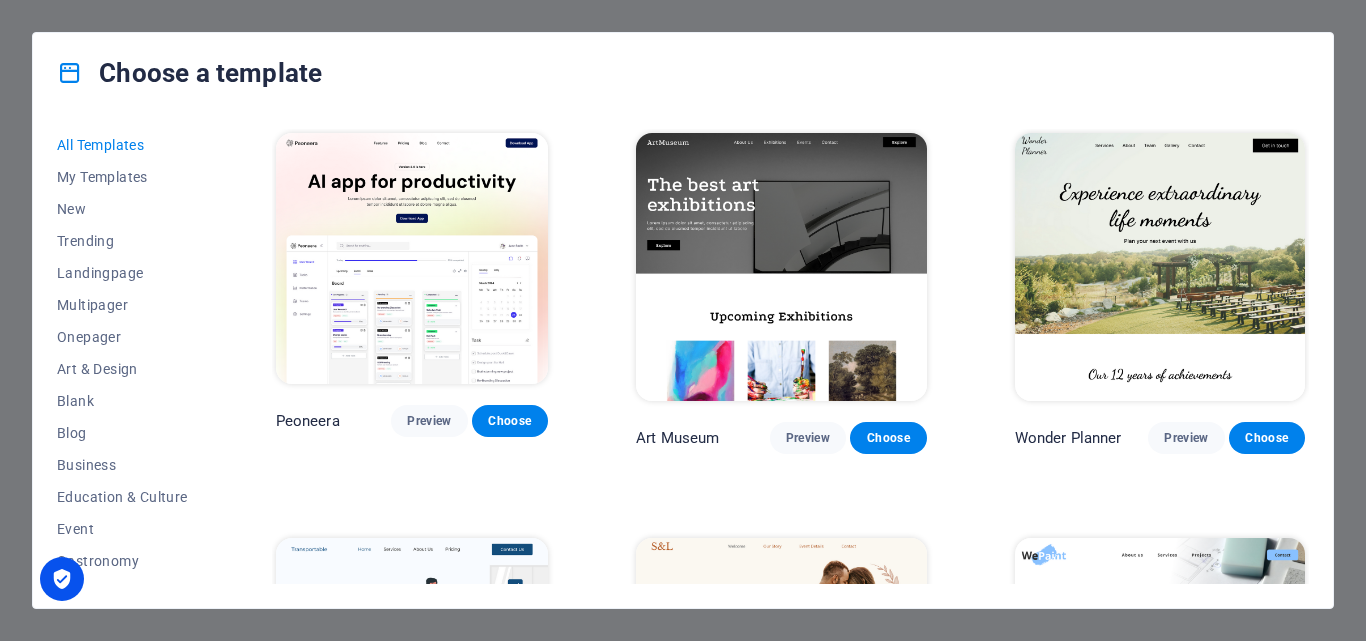 drag, startPoint x: 1309, startPoint y: 129, endPoint x: 1308, endPoint y: 261, distance: 132.00378 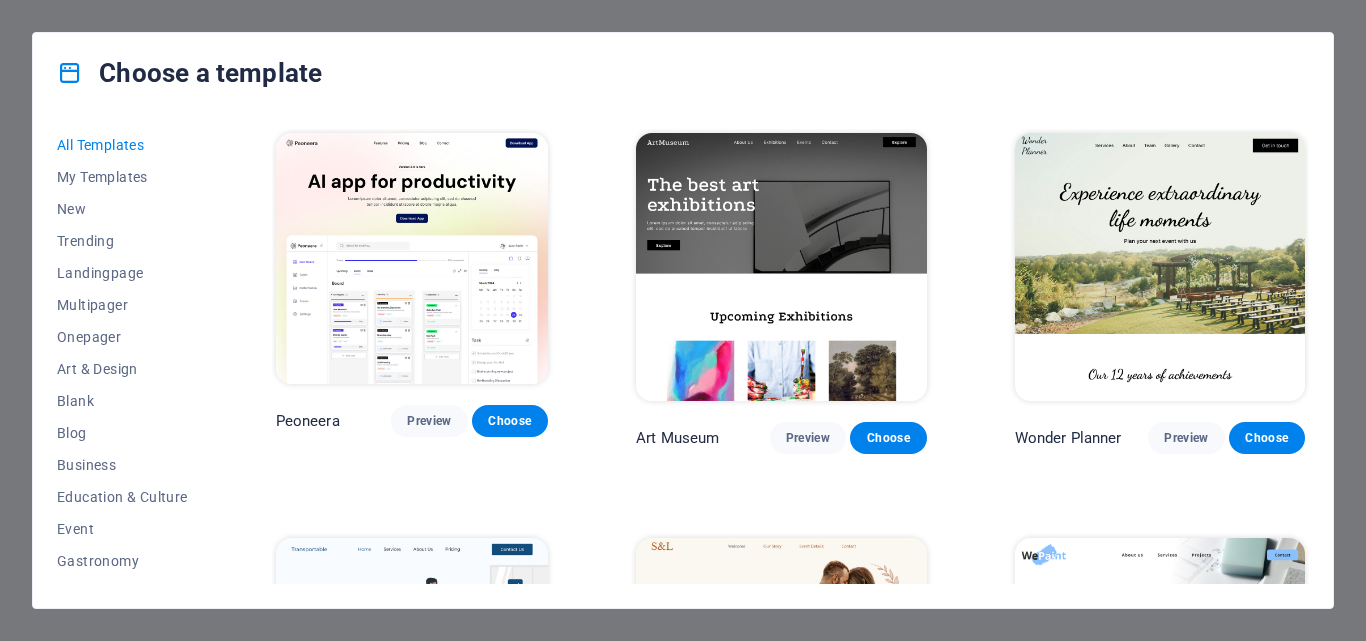 scroll, scrollTop: 0, scrollLeft: 0, axis: both 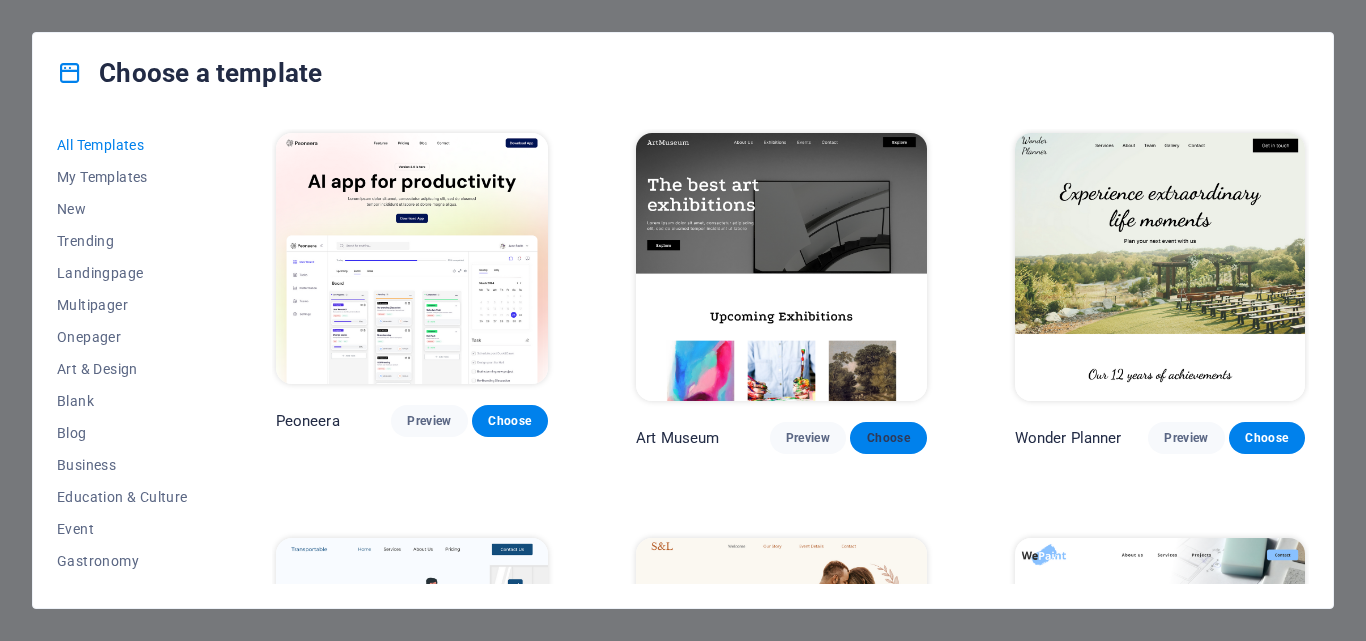 click on "Choose" at bounding box center (888, 438) 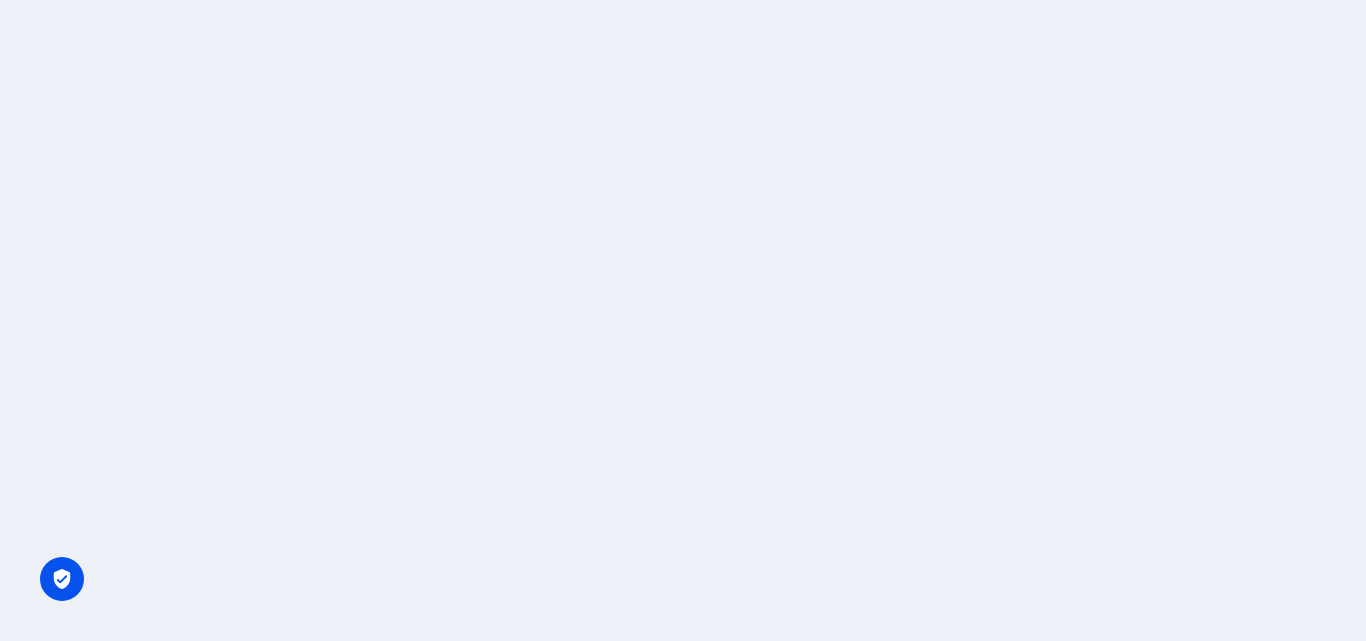 scroll, scrollTop: 0, scrollLeft: 0, axis: both 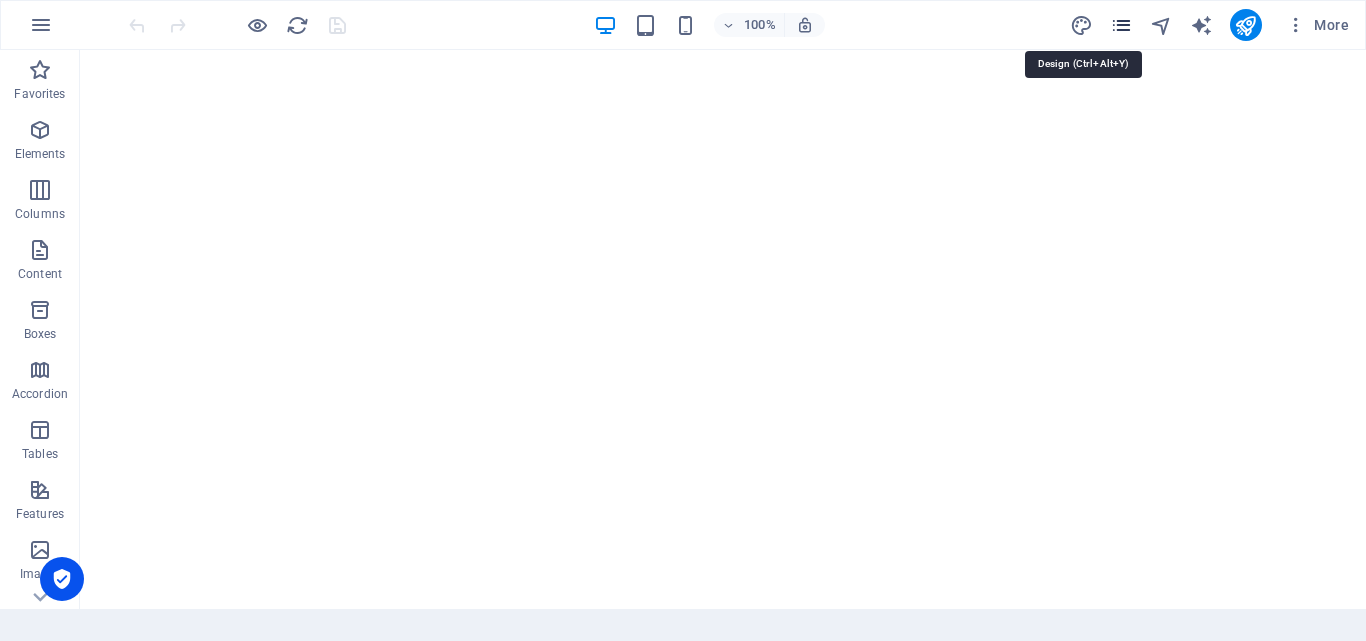 drag, startPoint x: 1078, startPoint y: 19, endPoint x: 1127, endPoint y: 30, distance: 50.219517 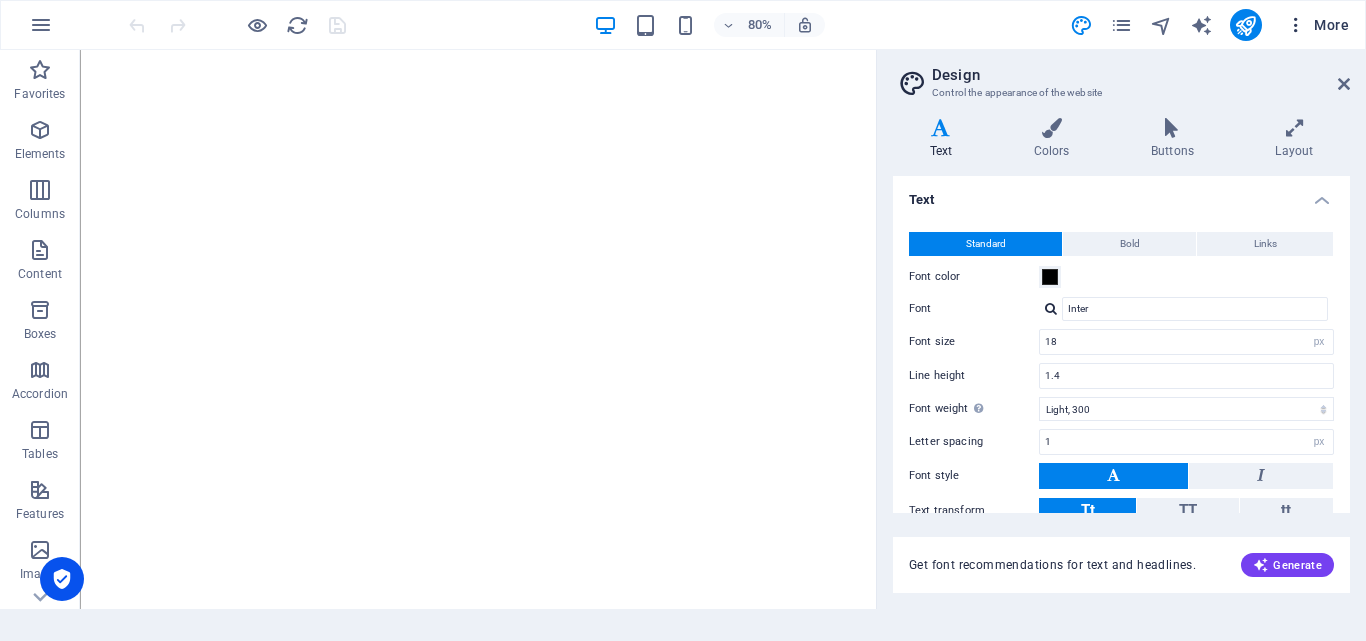 click on "More" at bounding box center [1317, 25] 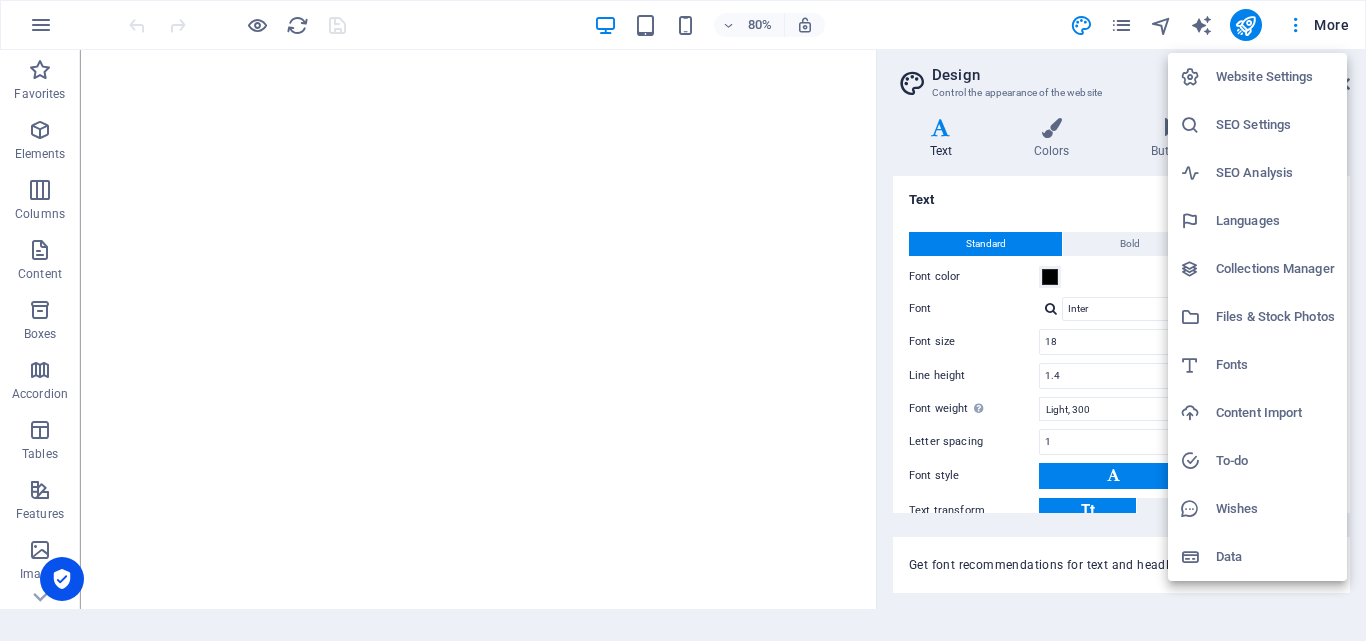 click on "Website Settings" at bounding box center (1275, 77) 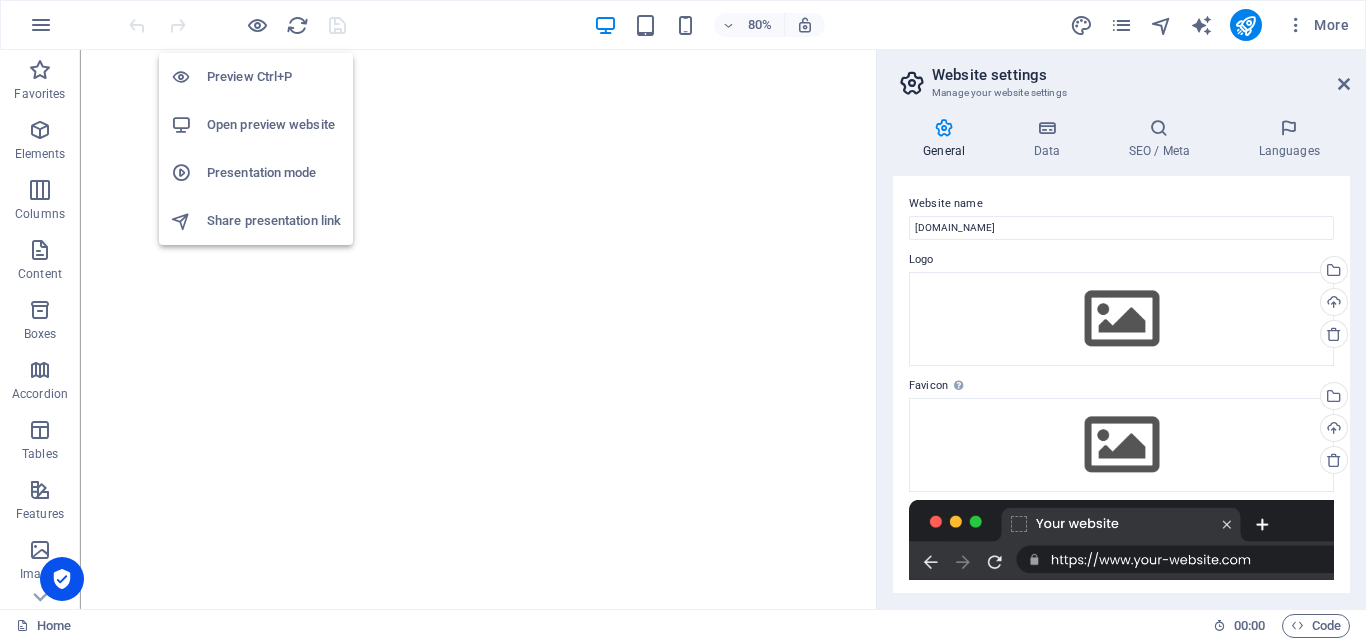 click on "Open preview website" at bounding box center [274, 125] 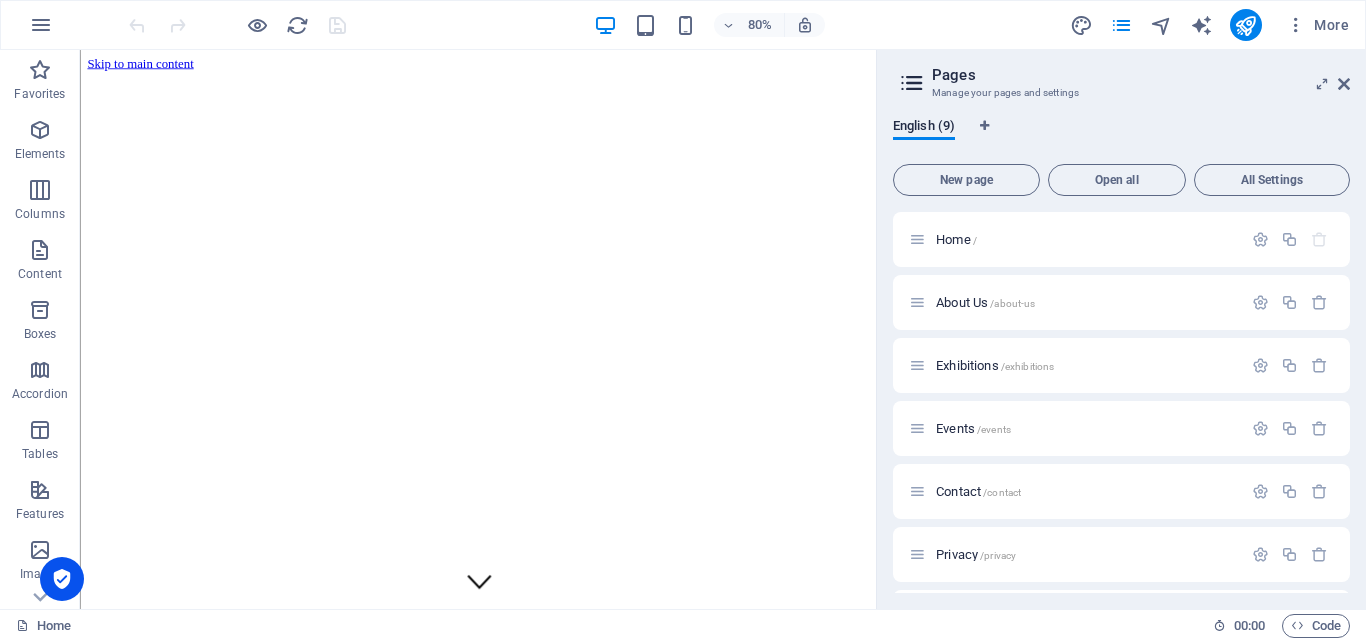 scroll, scrollTop: 1581, scrollLeft: 0, axis: vertical 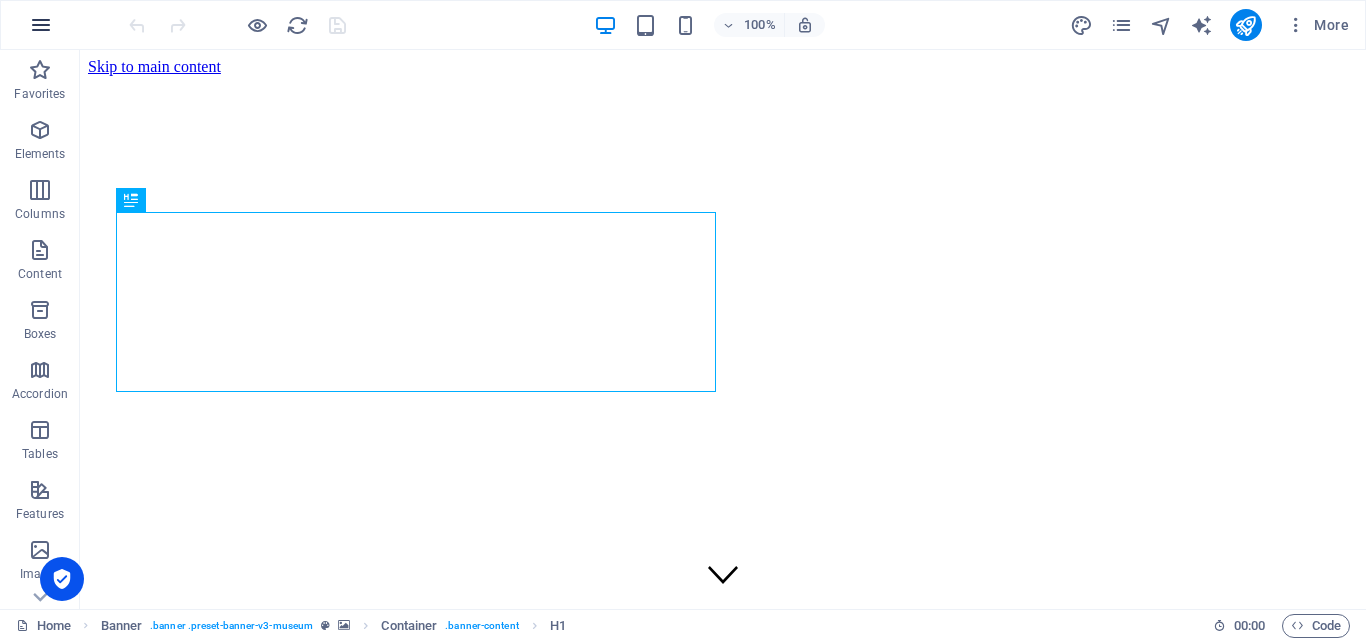 click at bounding box center [41, 25] 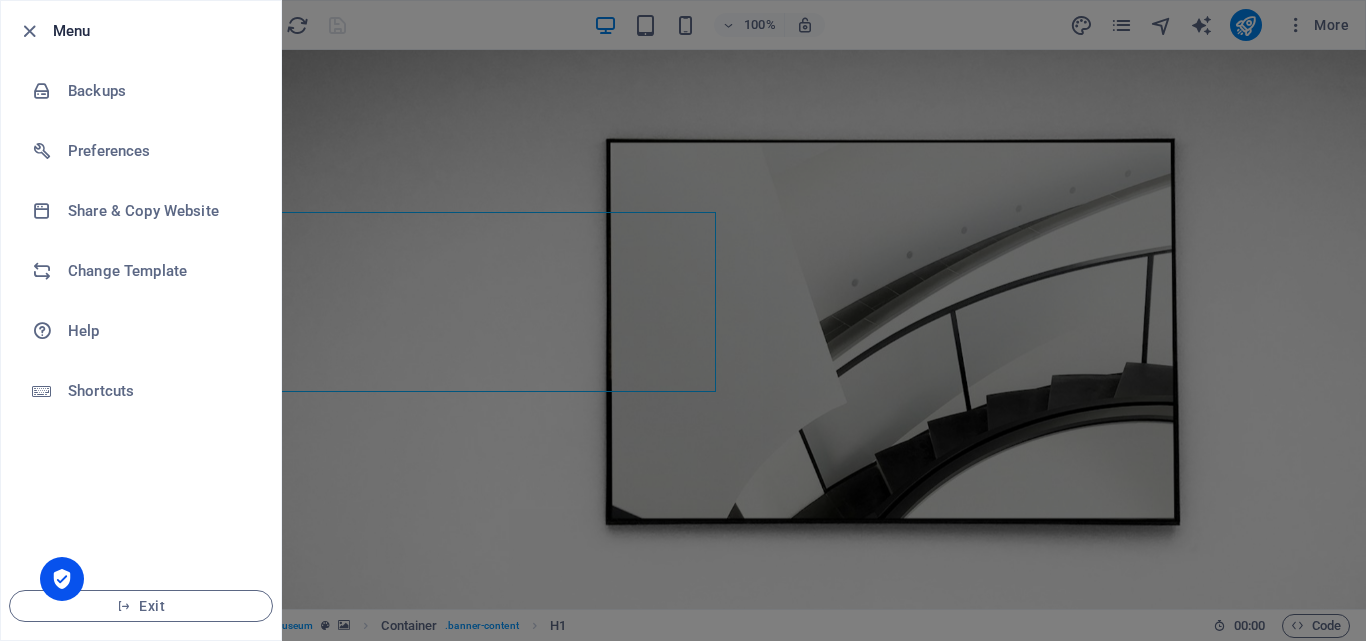 click at bounding box center [683, 320] 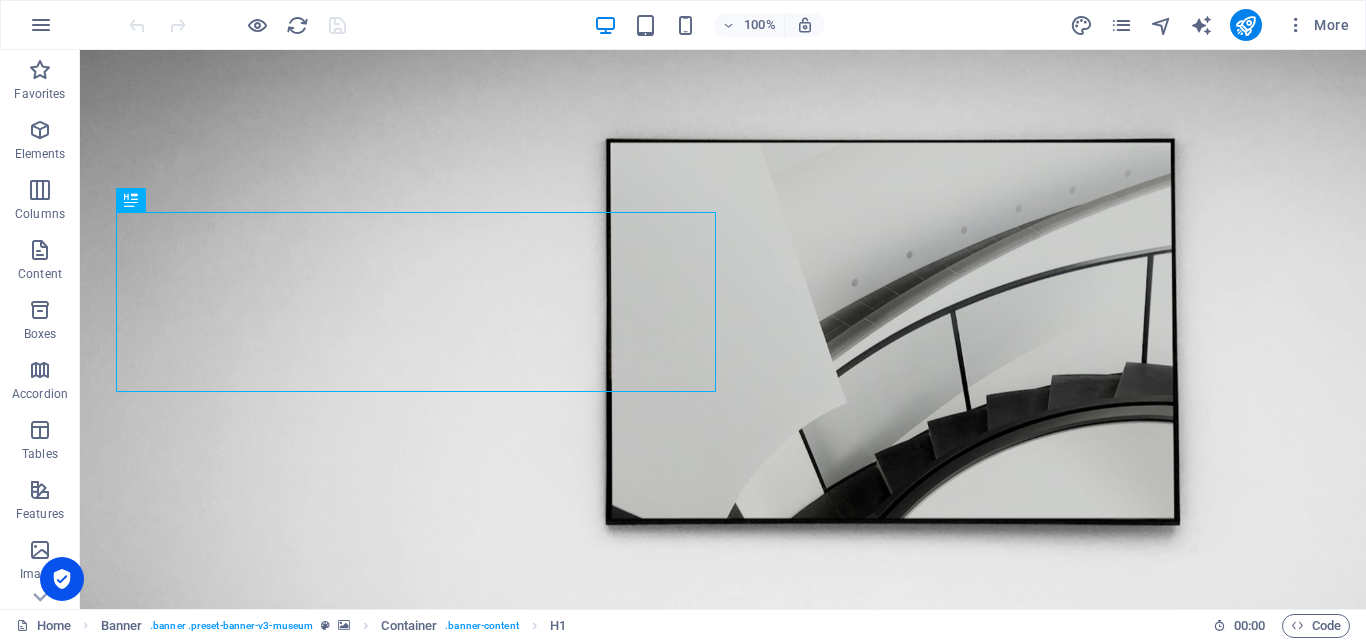 click on "More" at bounding box center [1317, 25] 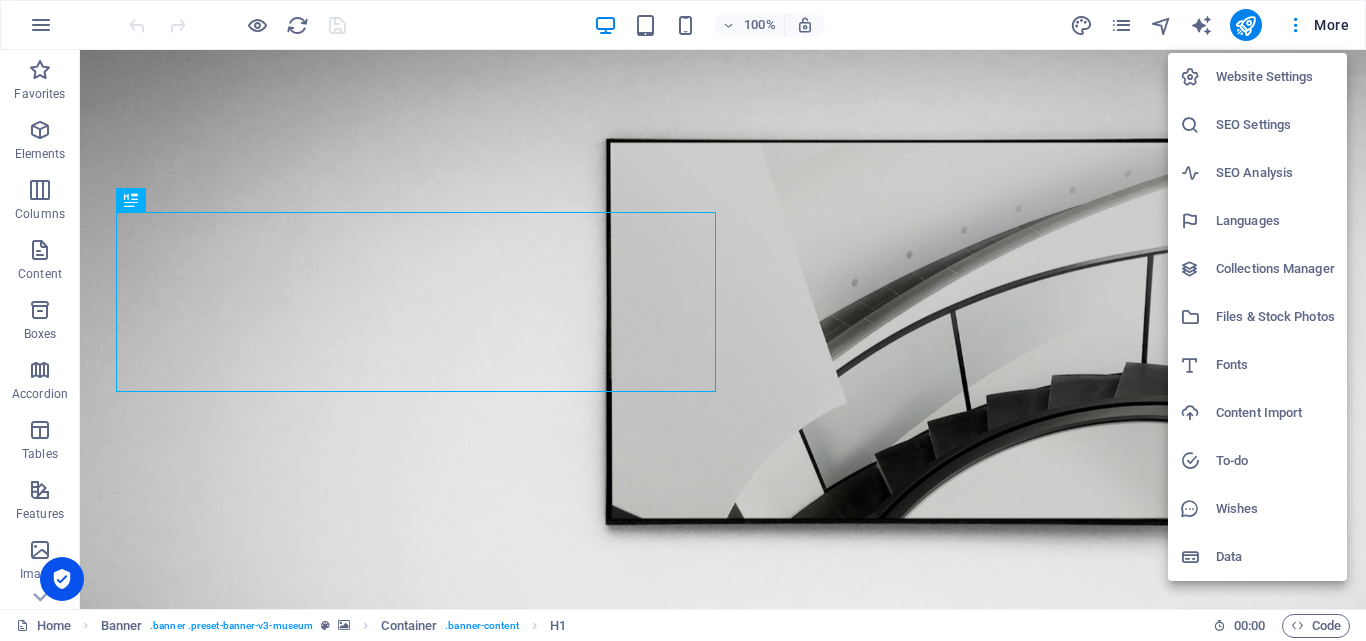 click on "SEO Settings" at bounding box center [1257, 125] 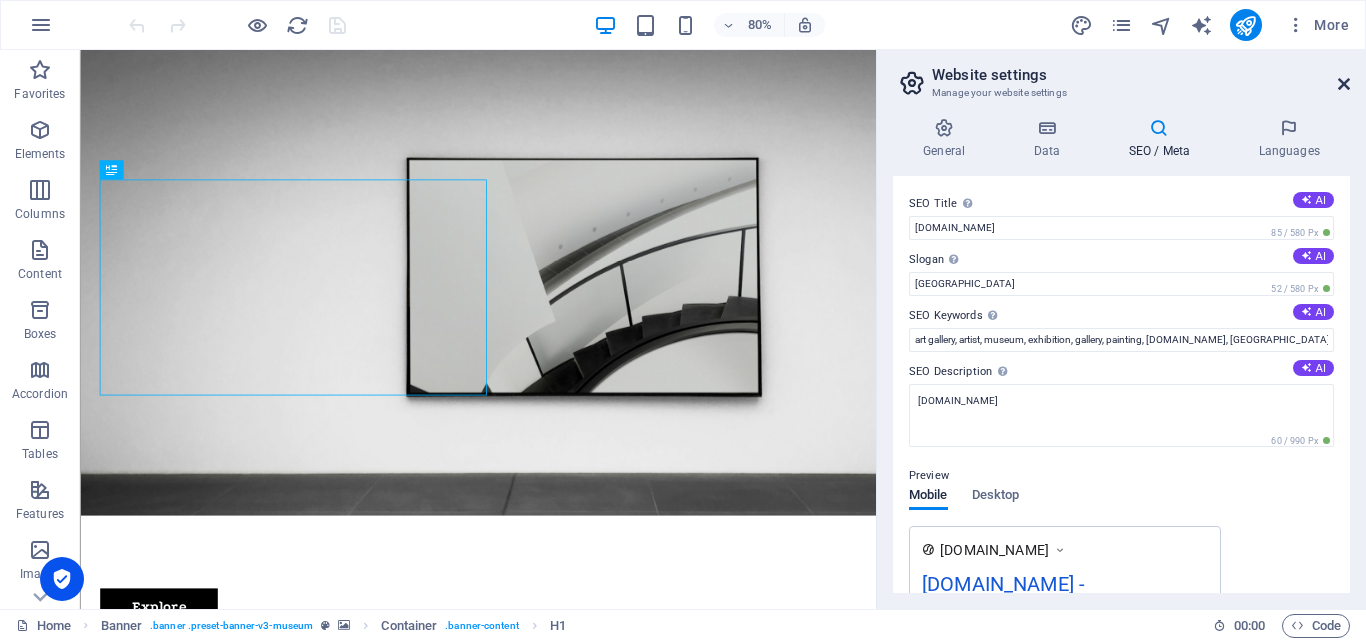 click at bounding box center (1344, 84) 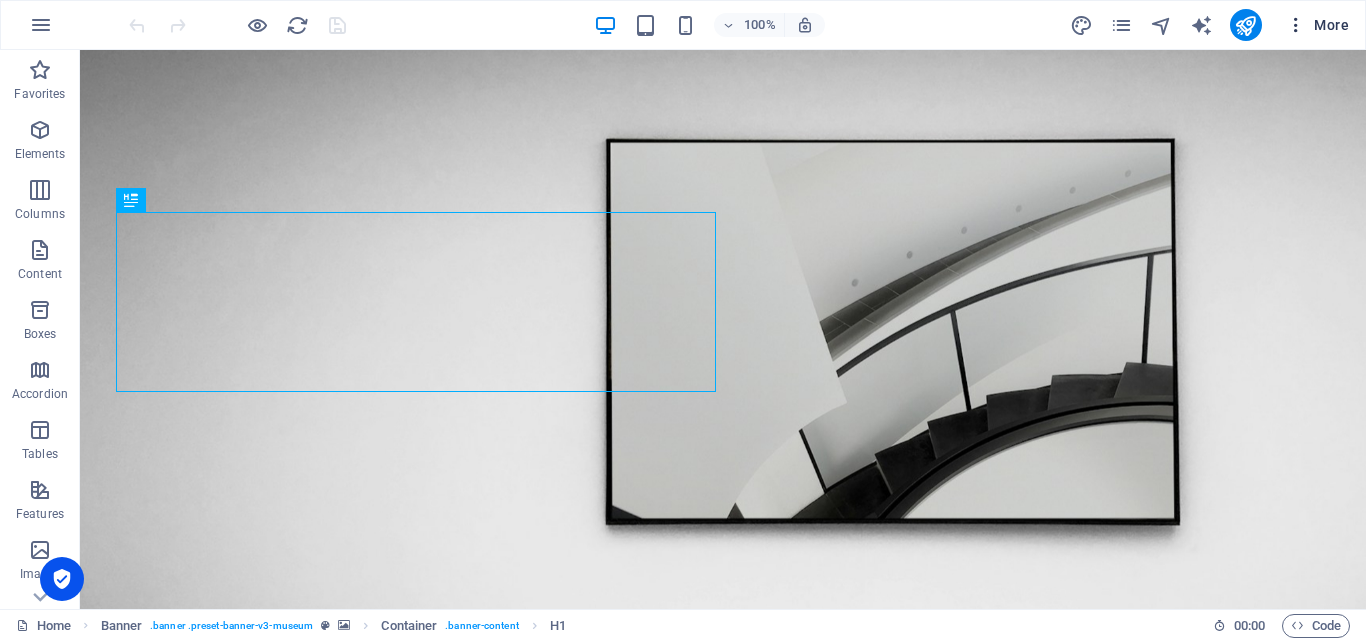 click on "More" at bounding box center (1317, 25) 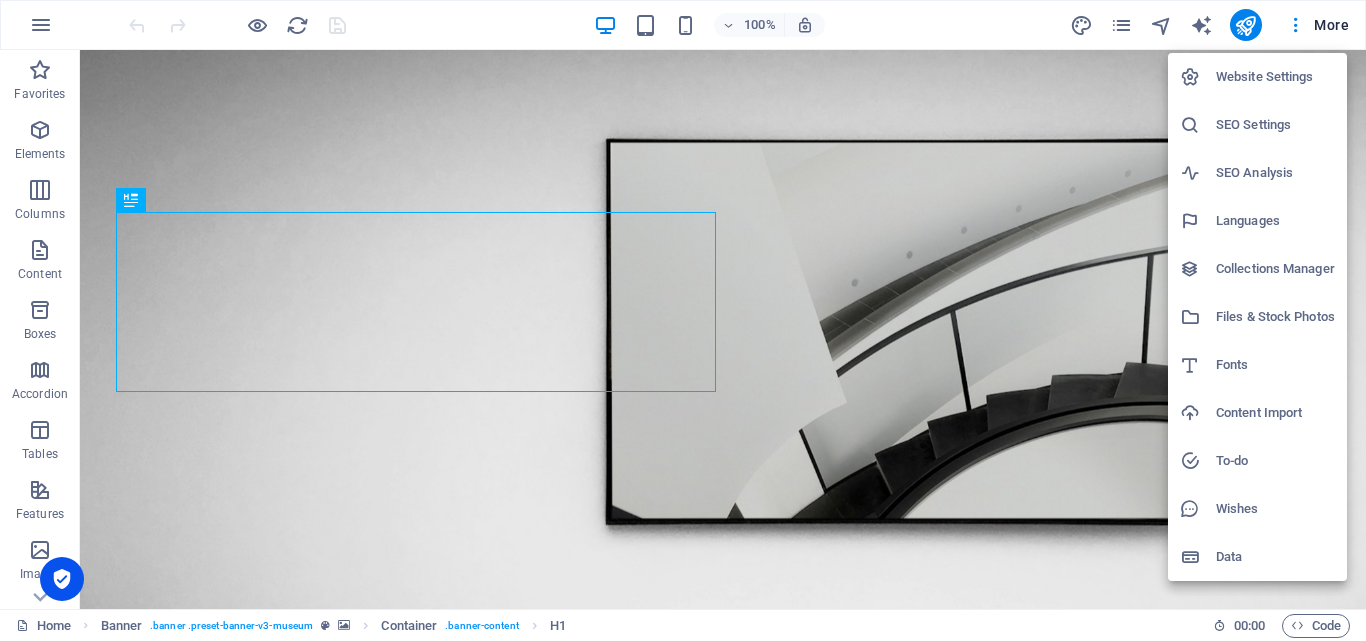 click on "Files & Stock Photos" at bounding box center (1275, 317) 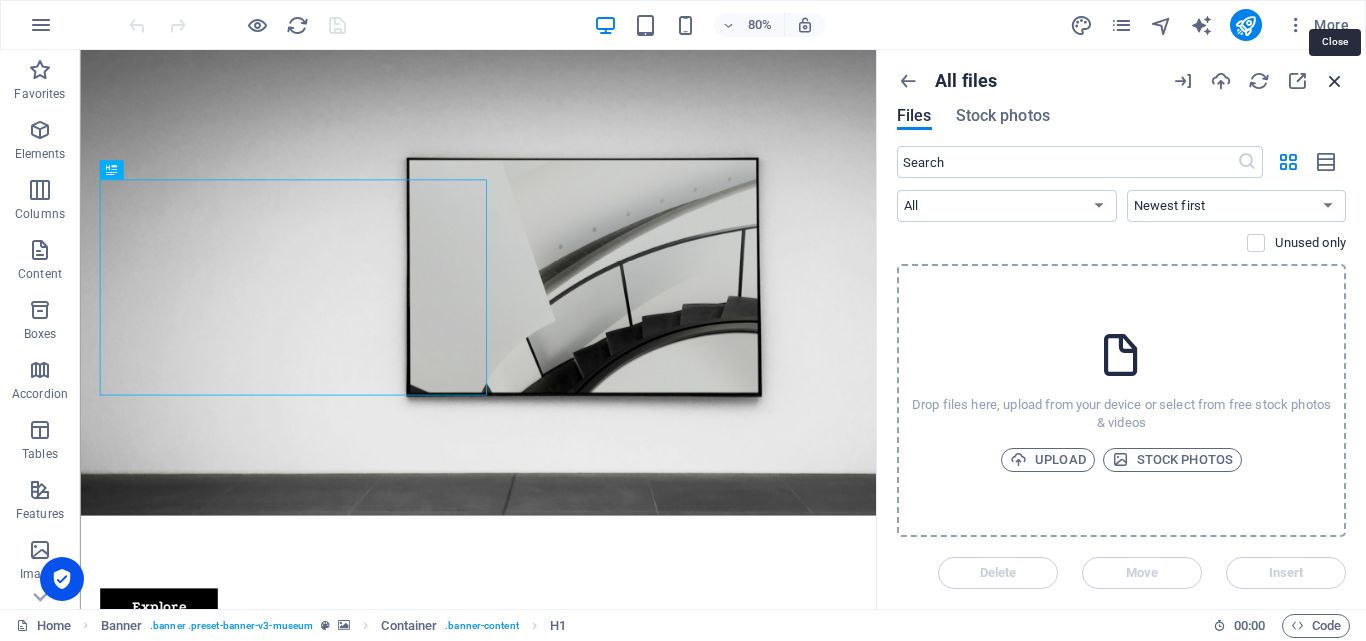 click at bounding box center [1335, 81] 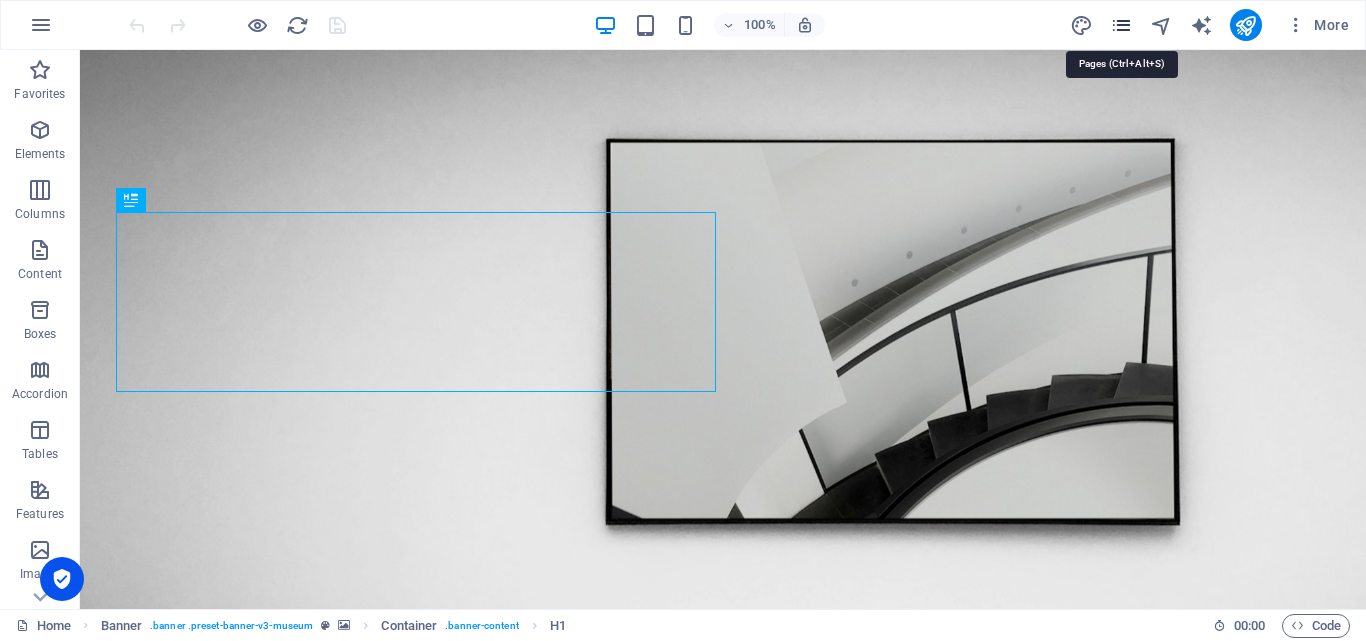 click at bounding box center [1121, 25] 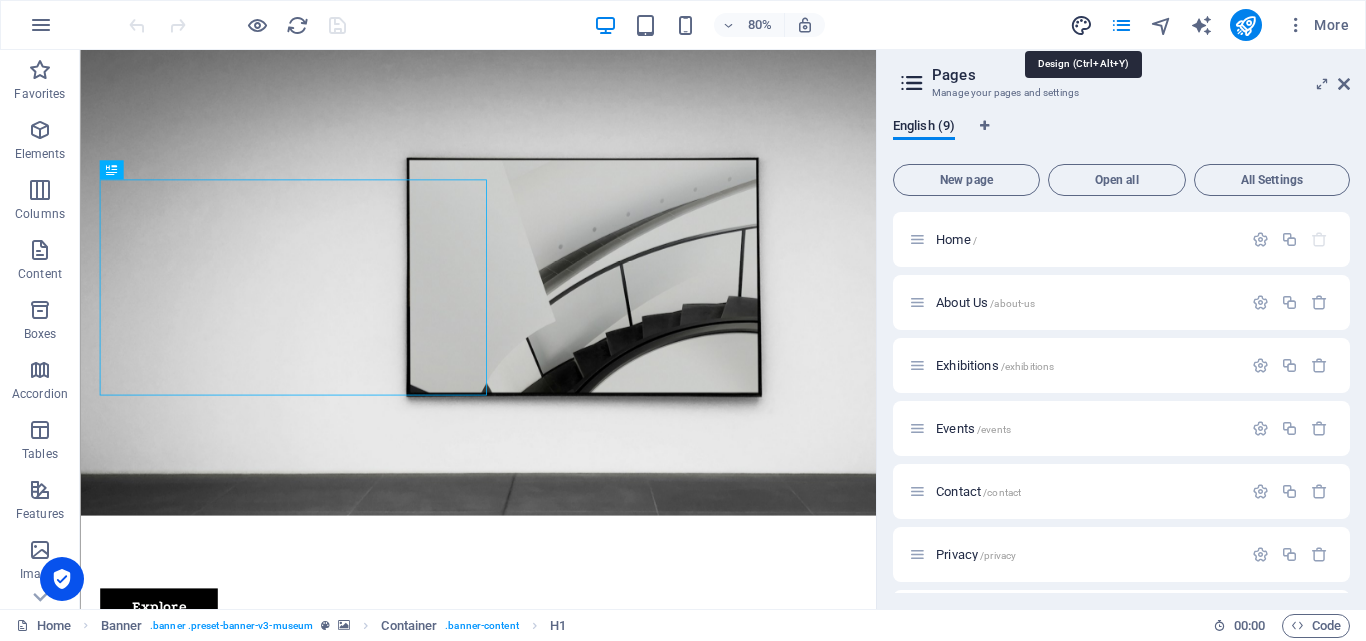 click at bounding box center [1081, 25] 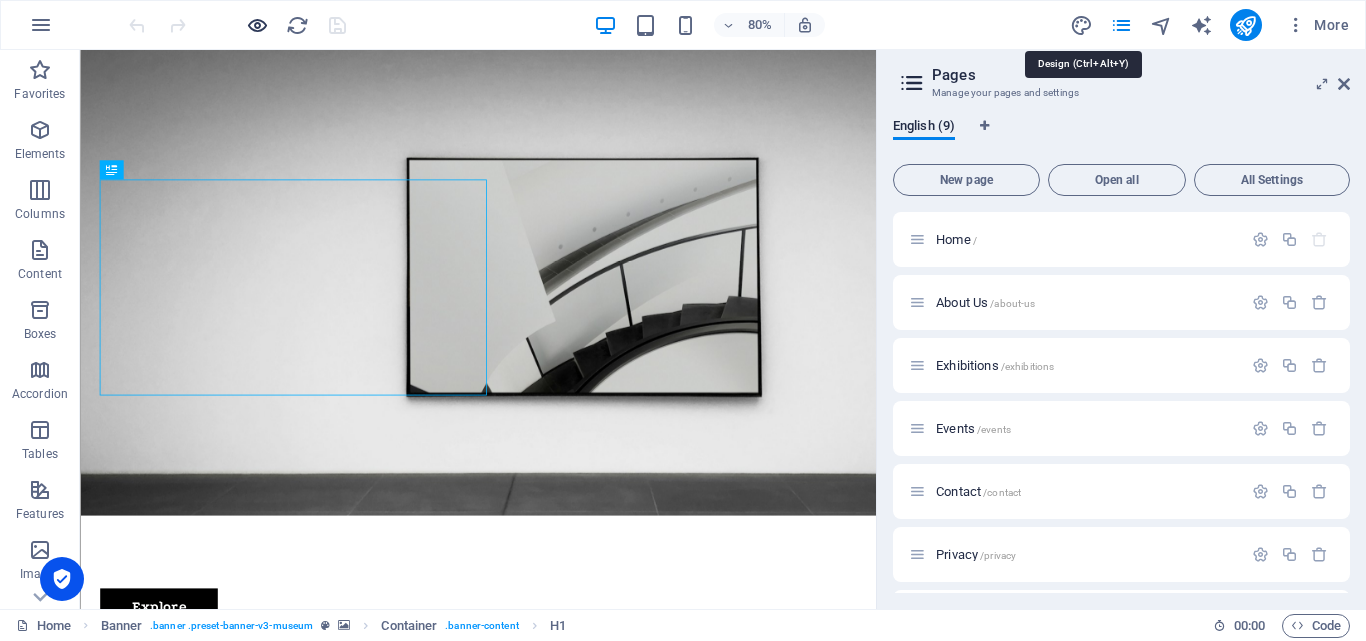 select on "px" 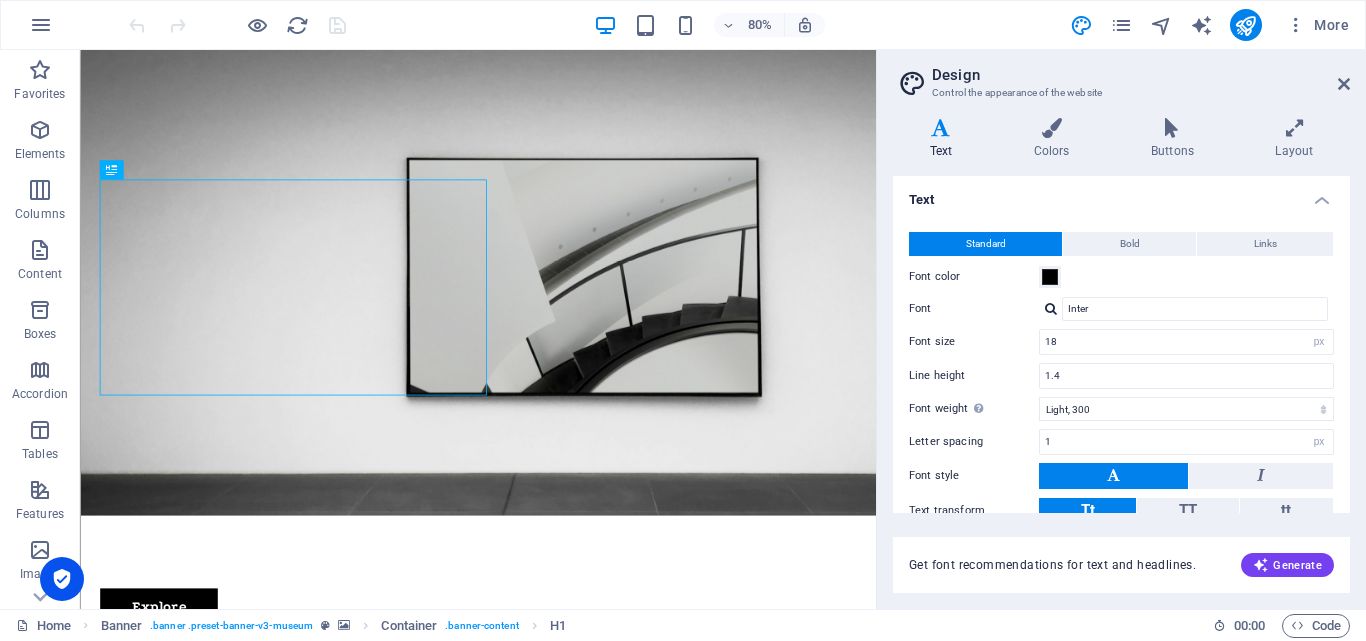 click on "Design Control the appearance of the website Variants  Text  Colors  Buttons  Layout Text Standard Bold Links Font color Font Inter Font size 18 rem px Line height 1.4 Font weight To display the font weight correctly, it may need to be enabled.  Manage Fonts Thin, 100 Extra-light, 200 Light, 300 Regular, 400 Medium, 500 Semi-bold, 600 Bold, 700 Extra-bold, 800 Black, 900 Letter spacing 1 rem px Font style Text transform Tt TT tt Text align Font weight To display the font weight correctly, it may need to be enabled.  Manage Fonts Thin, 100 Extra-light, 200 Light, 300 Regular, 400 Medium, 500 Semi-bold, 600 Bold, 700 Extra-bold, 800 Black, 900 Default Hover / Active Font color Font color Decoration None Decoration None Transition duration 0.3 s Transition function Ease Ease In Ease Out Ease In/Ease Out Linear Headlines All H1 / Textlogo H2 H3 H4 H5 H6 Font color Font Podkova Line height 1 Font weight To display the font weight correctly, it may need to be enabled.  Manage Fonts Thin, 100 Extra-light, 200 1 rem" at bounding box center [1121, 329] 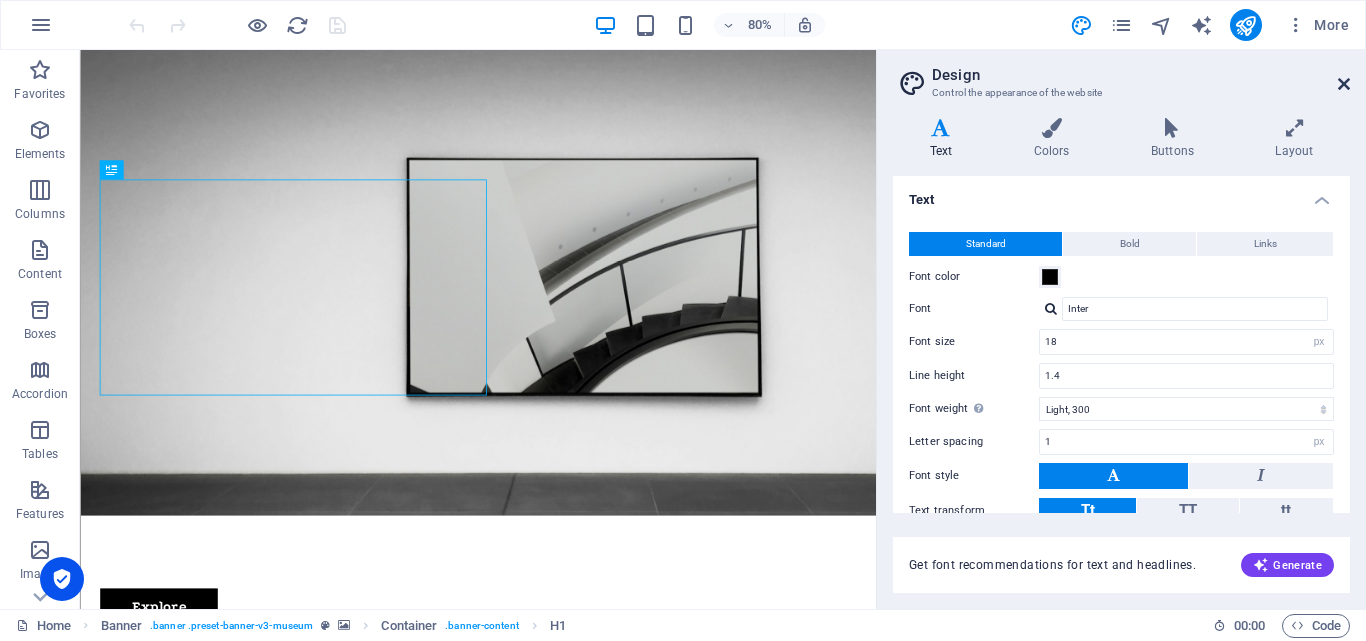 click at bounding box center [1344, 84] 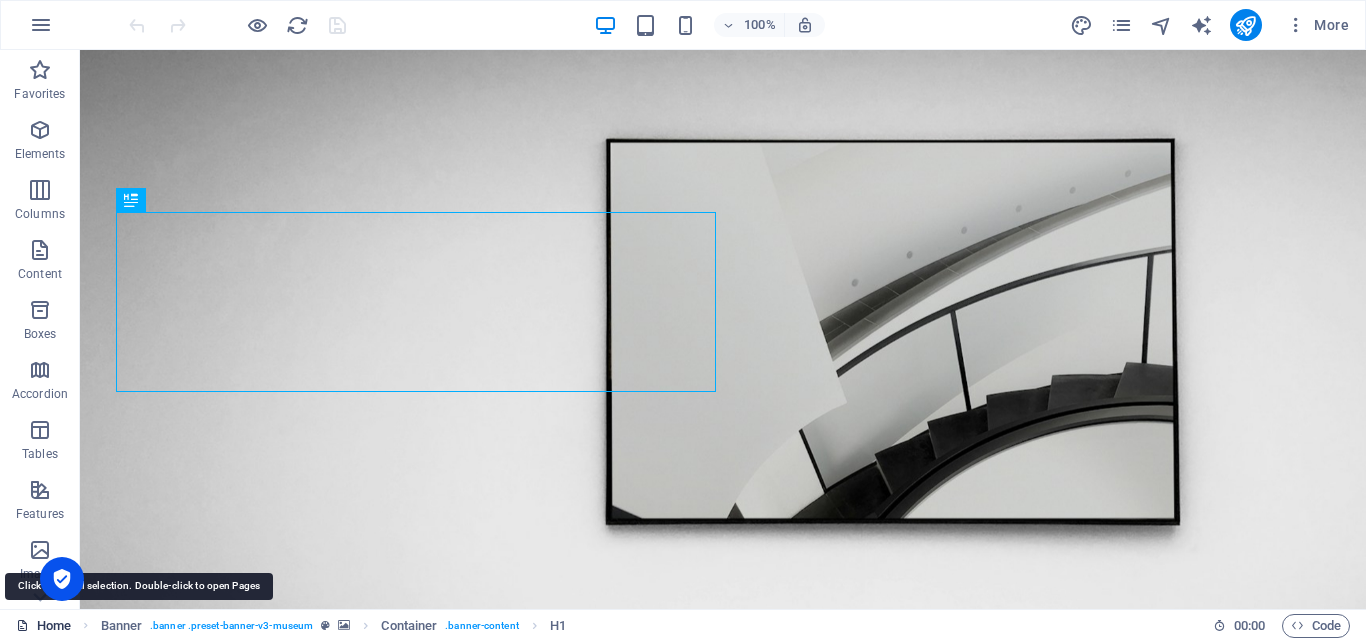 click on "Home" at bounding box center (43, 626) 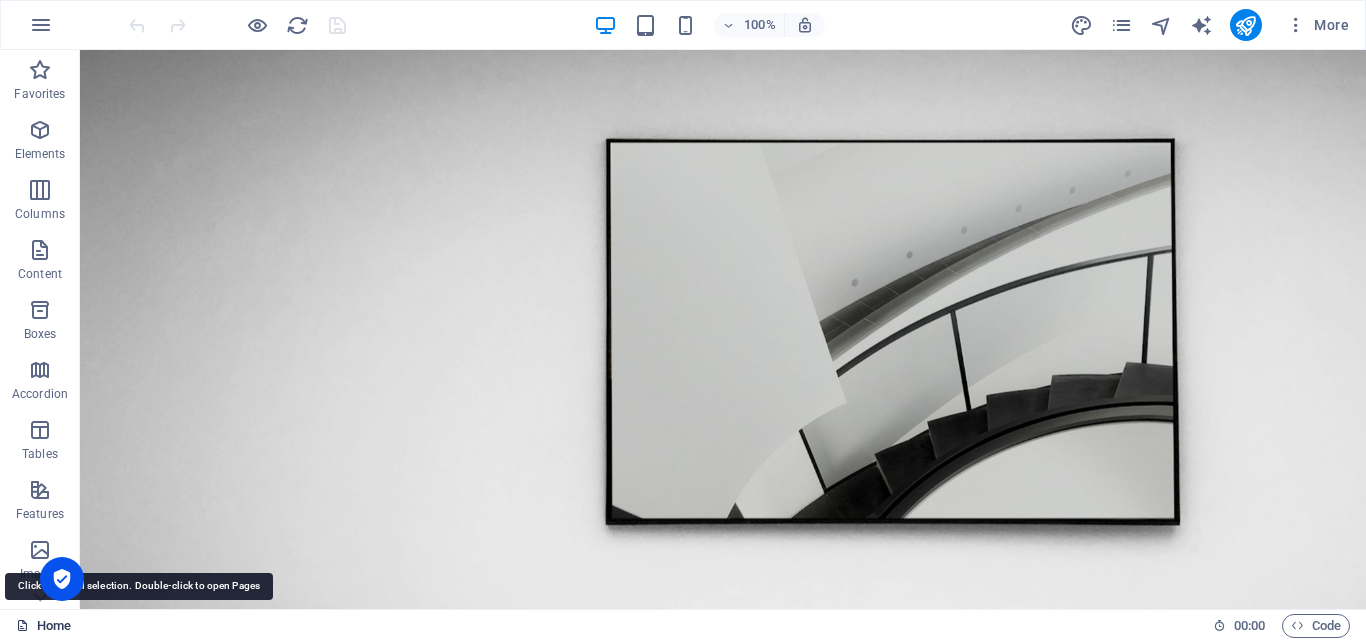 click on "Home" at bounding box center (43, 626) 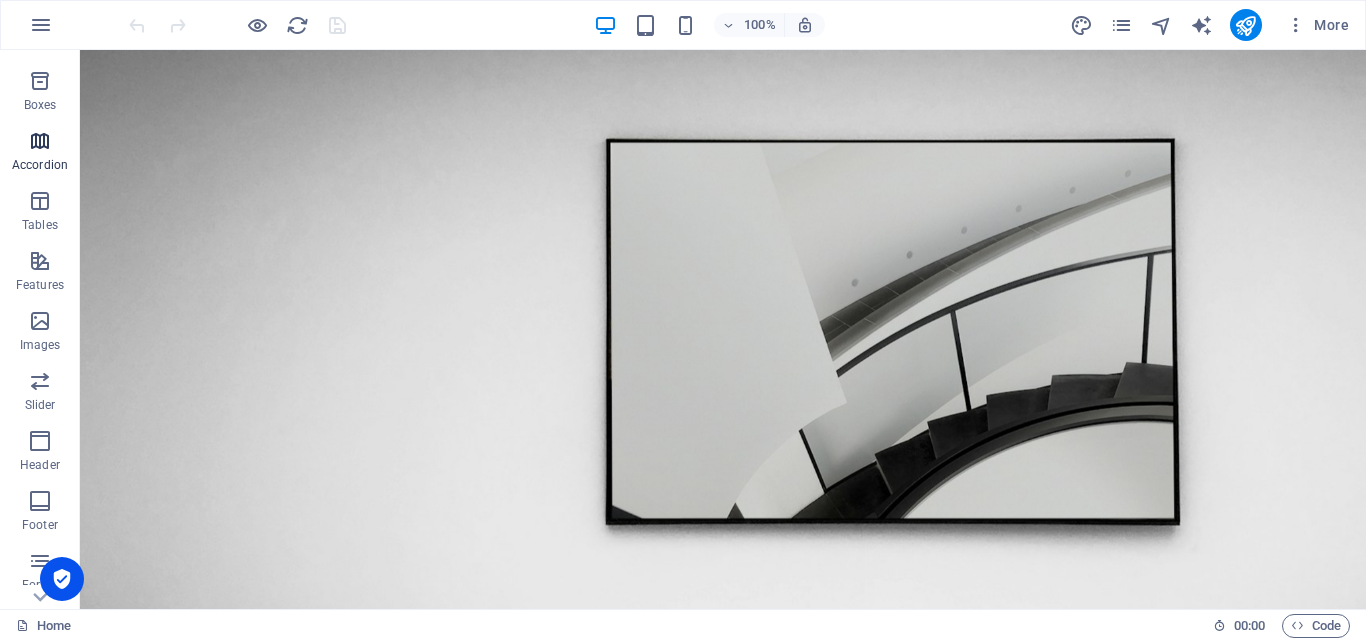 scroll, scrollTop: 341, scrollLeft: 0, axis: vertical 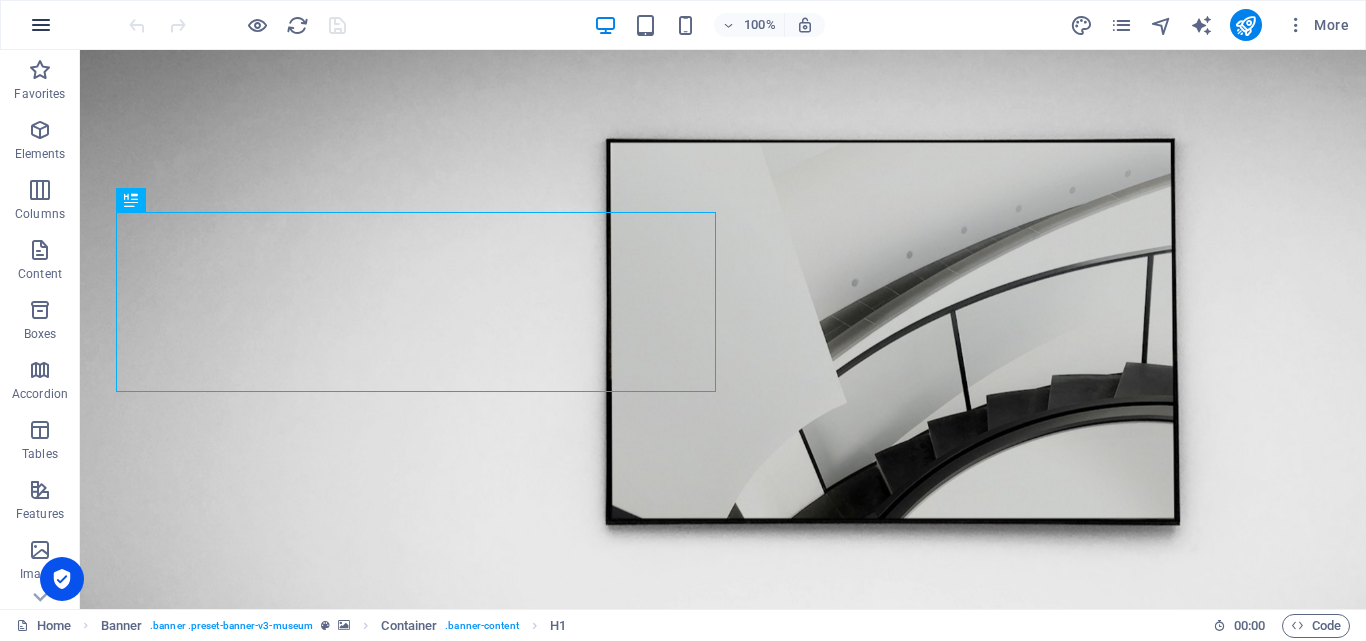 click at bounding box center [41, 25] 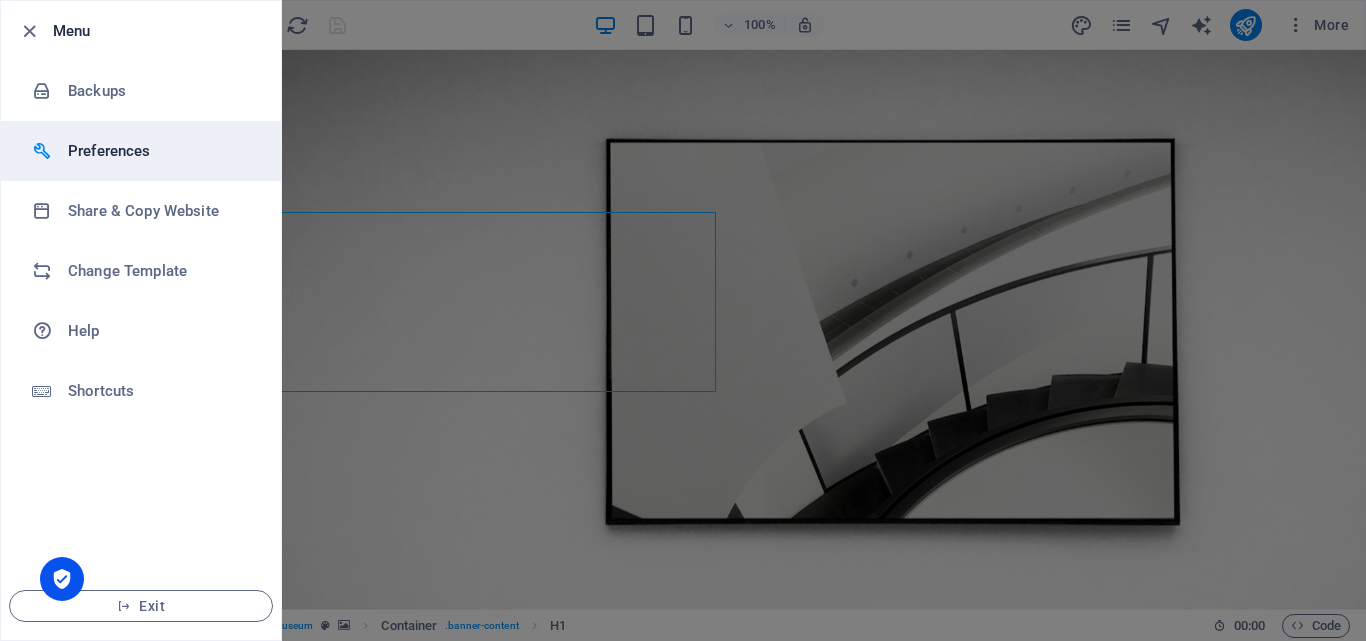 click on "Preferences" at bounding box center [141, 151] 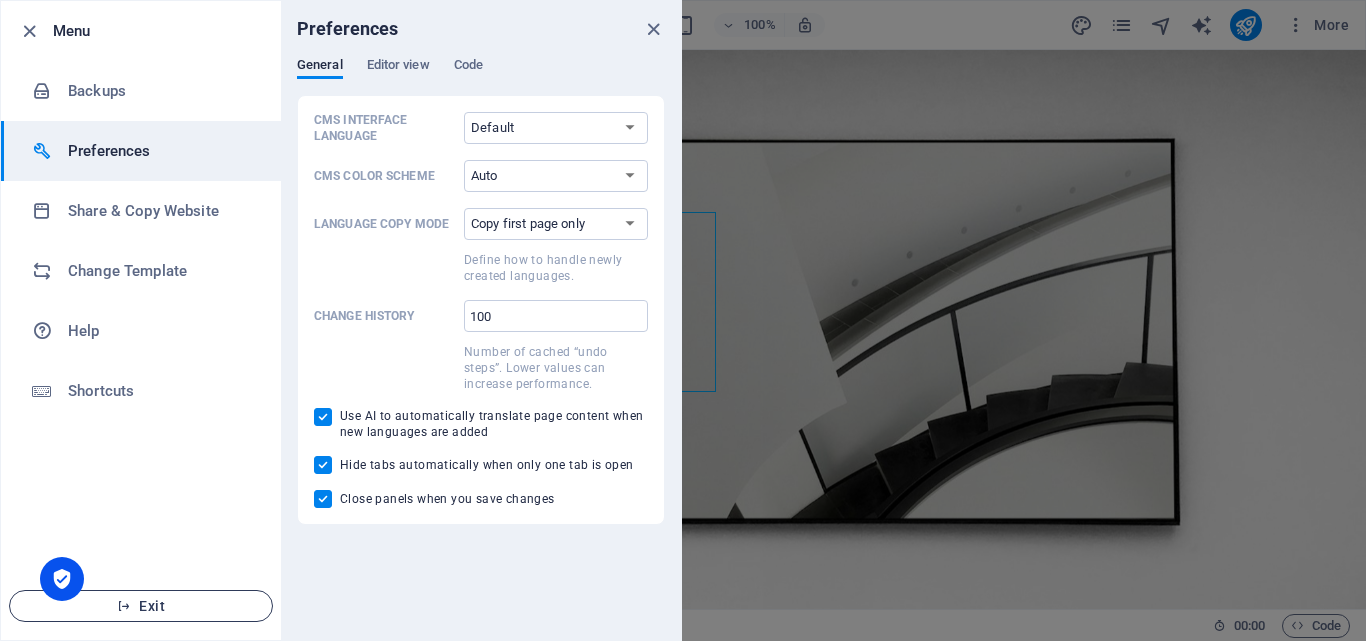 click on "Exit" at bounding box center [141, 606] 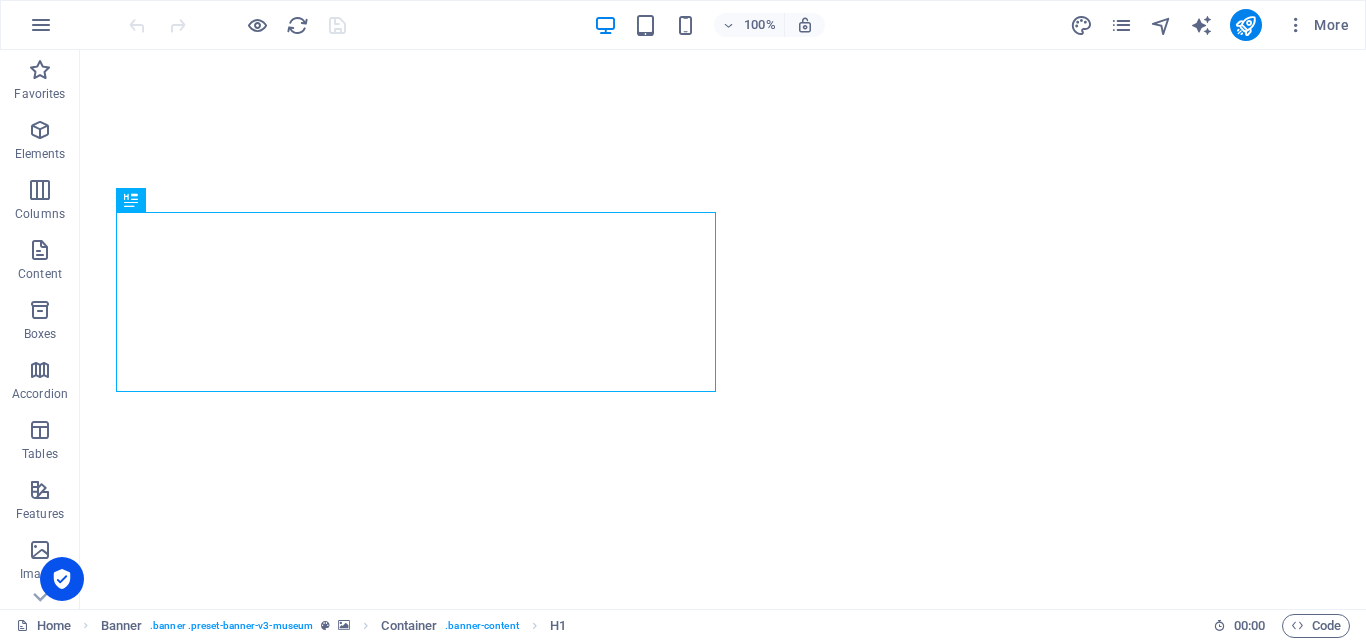 scroll, scrollTop: 0, scrollLeft: 0, axis: both 